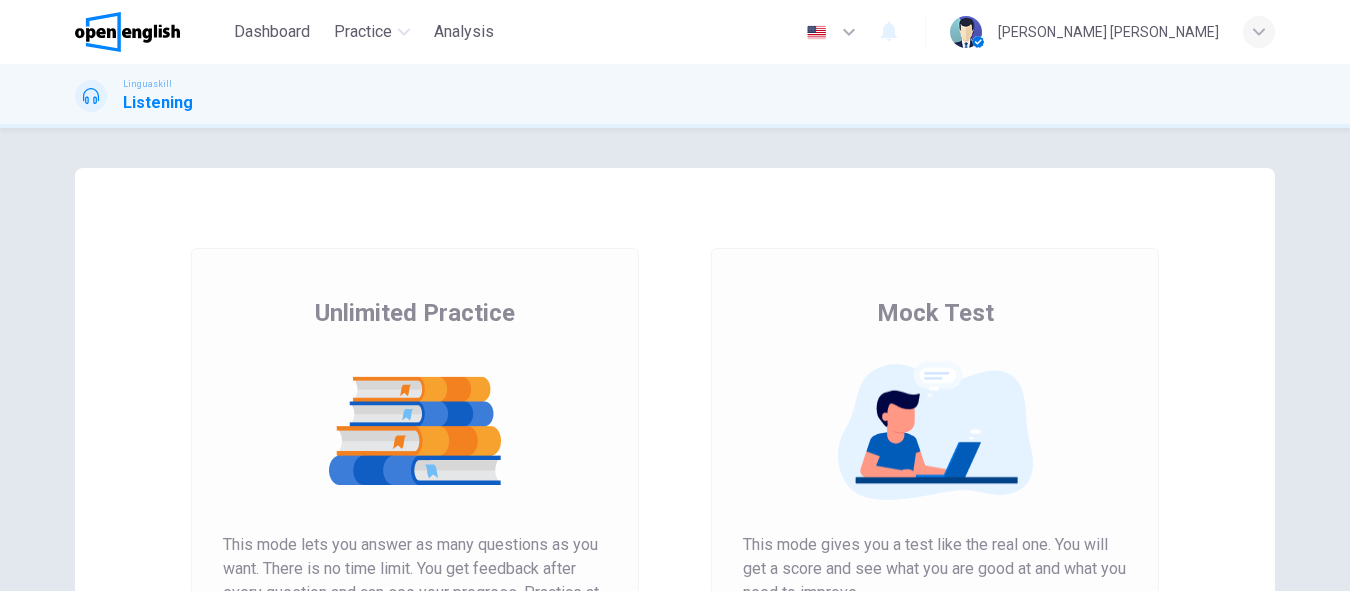 scroll, scrollTop: 0, scrollLeft: 0, axis: both 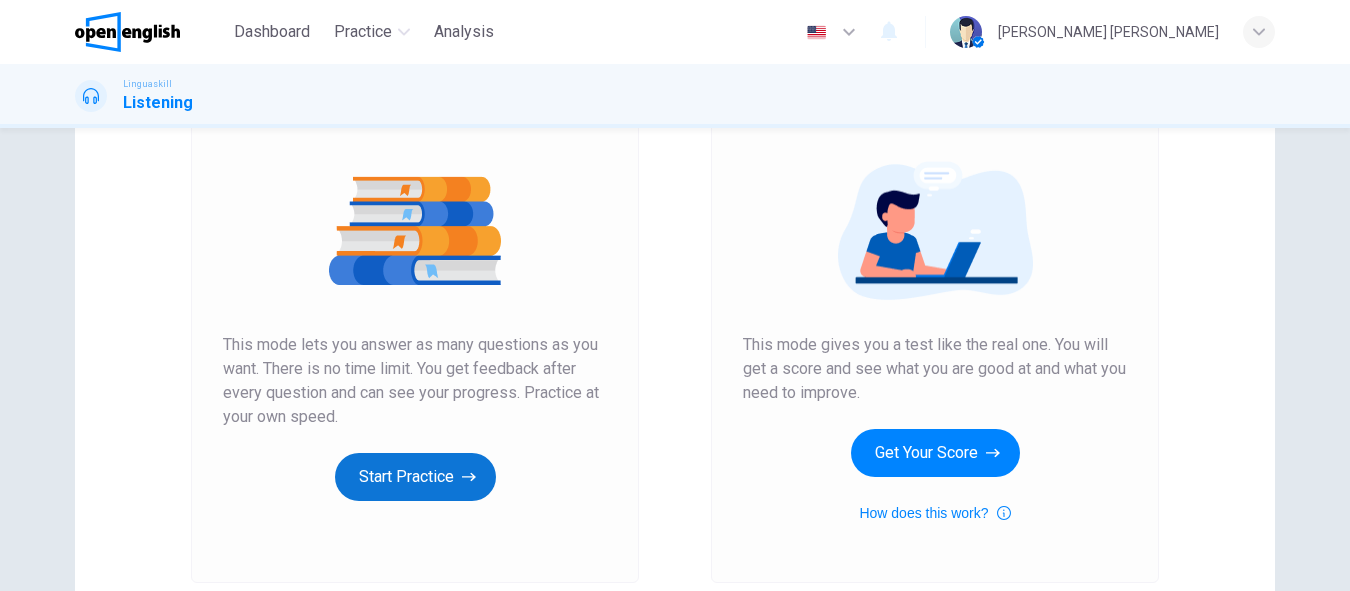 click on "Start Practice" at bounding box center (415, 477) 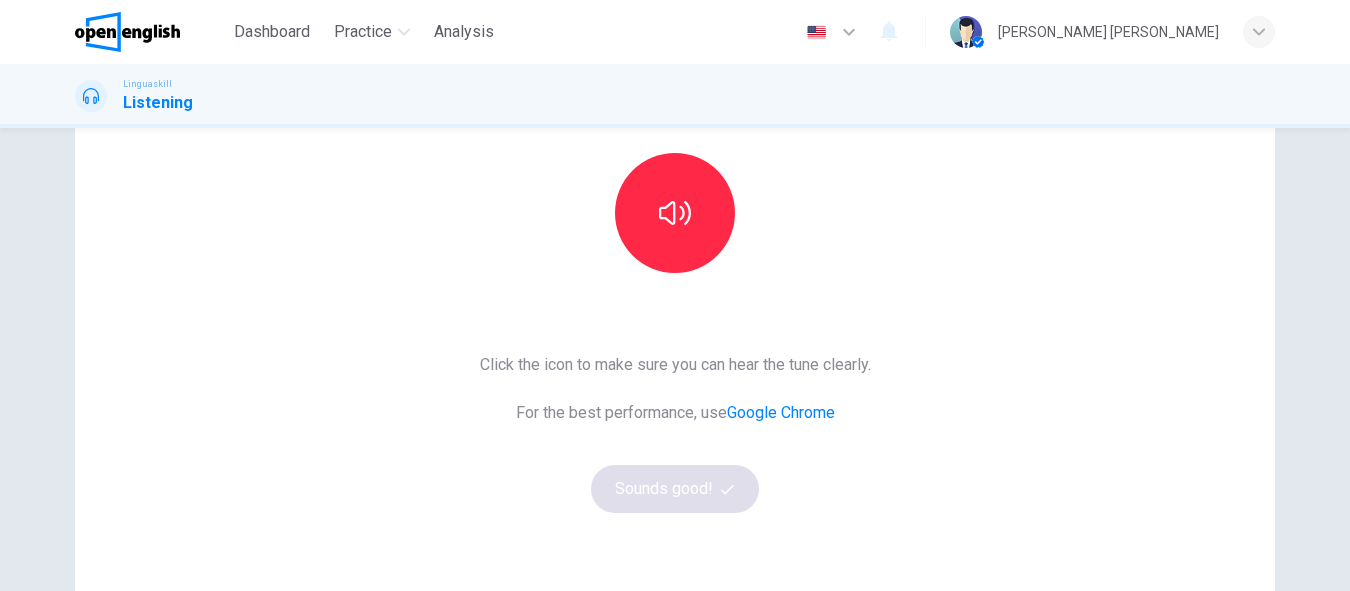 scroll, scrollTop: 200, scrollLeft: 0, axis: vertical 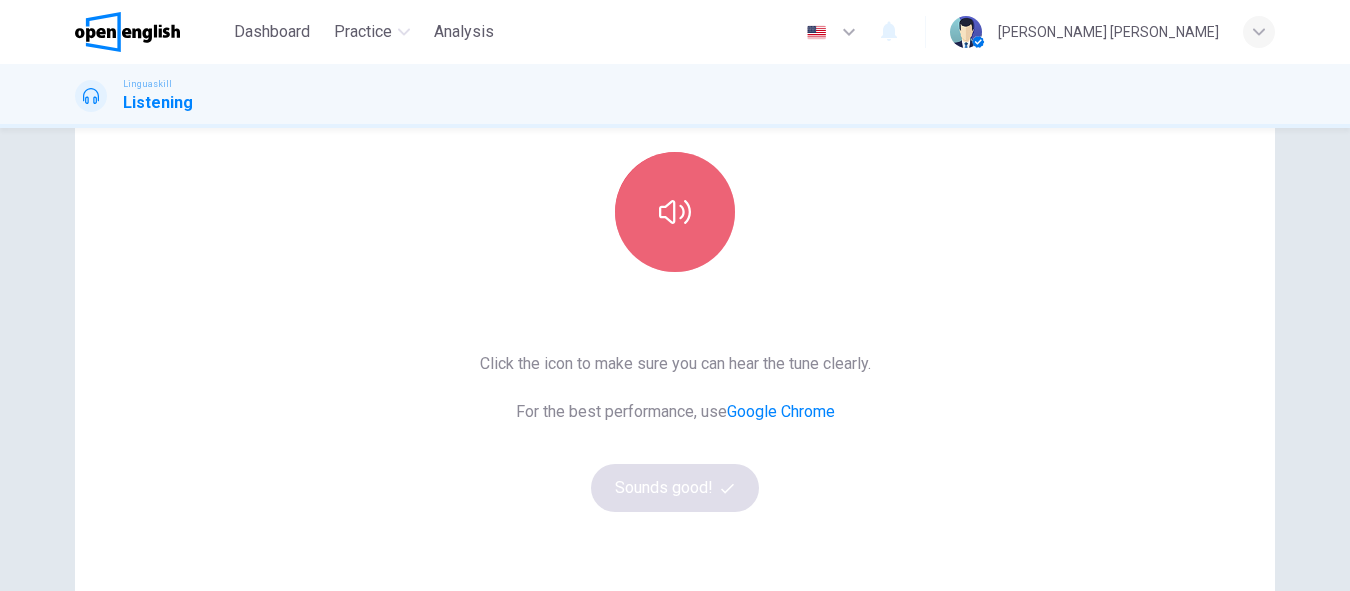 click at bounding box center (675, 212) 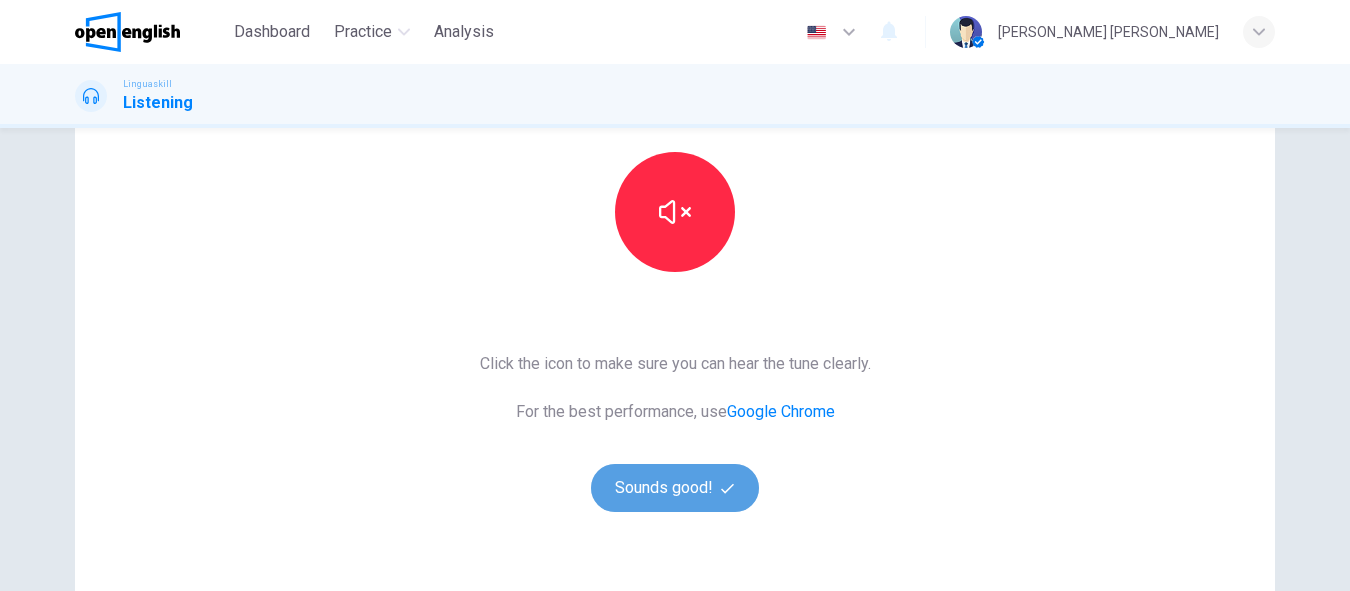 click on "Sounds good!" at bounding box center [675, 488] 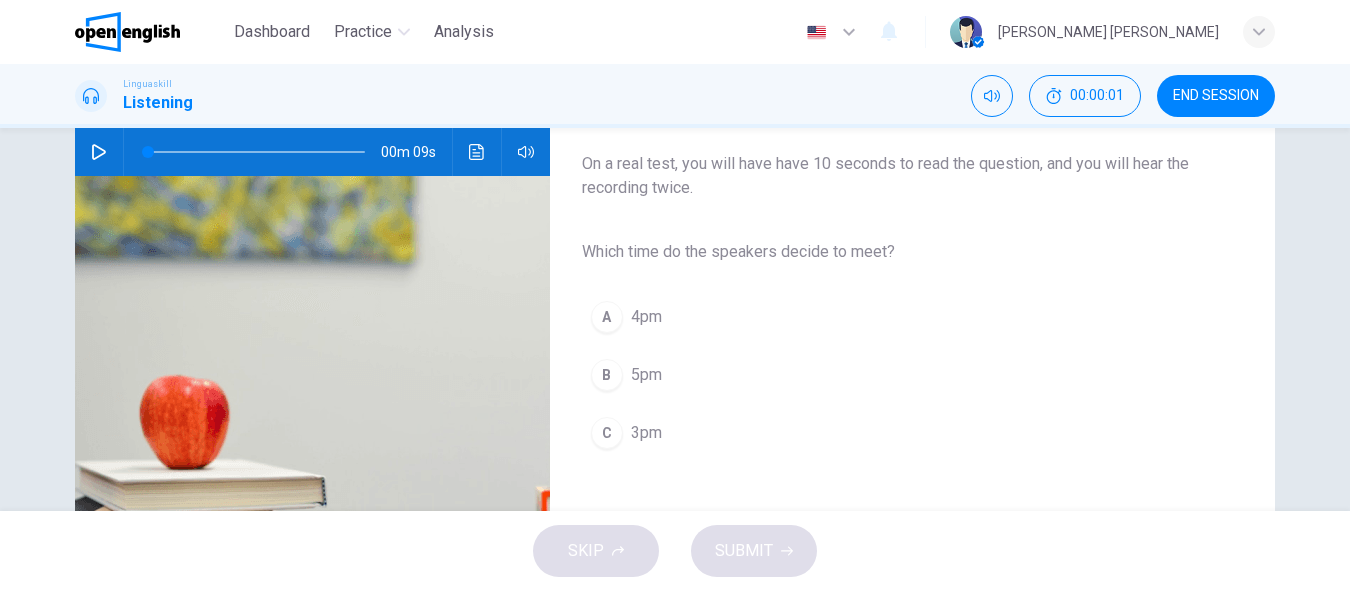 click 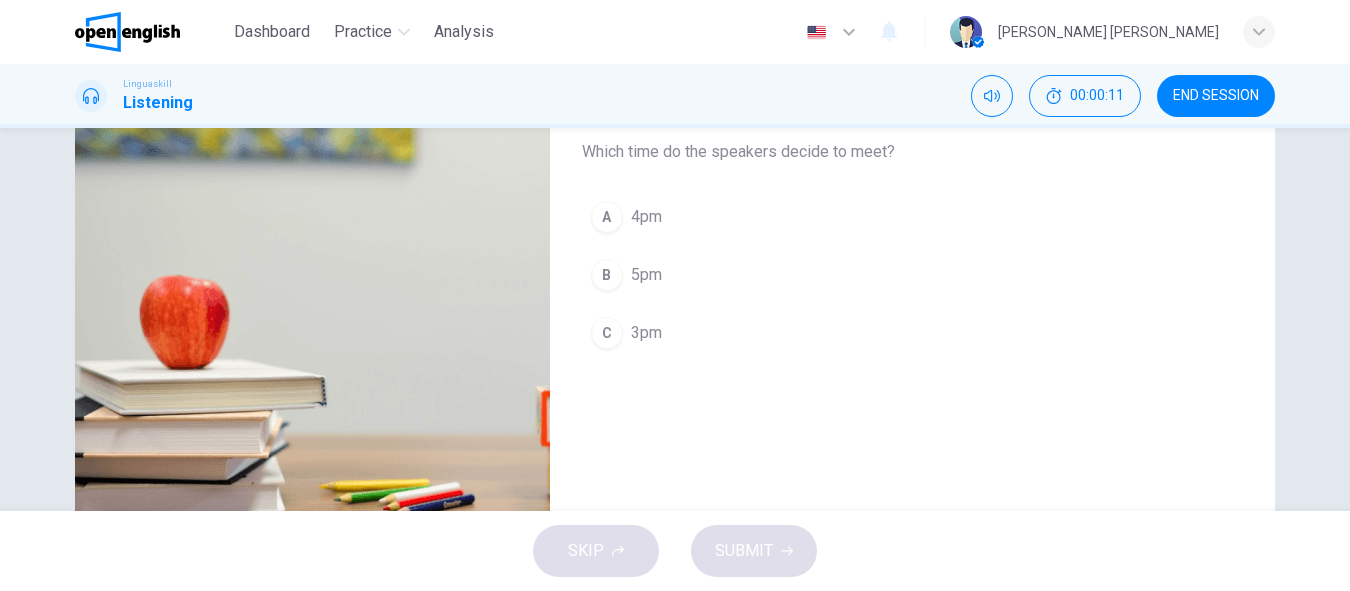 scroll, scrollTop: 392, scrollLeft: 0, axis: vertical 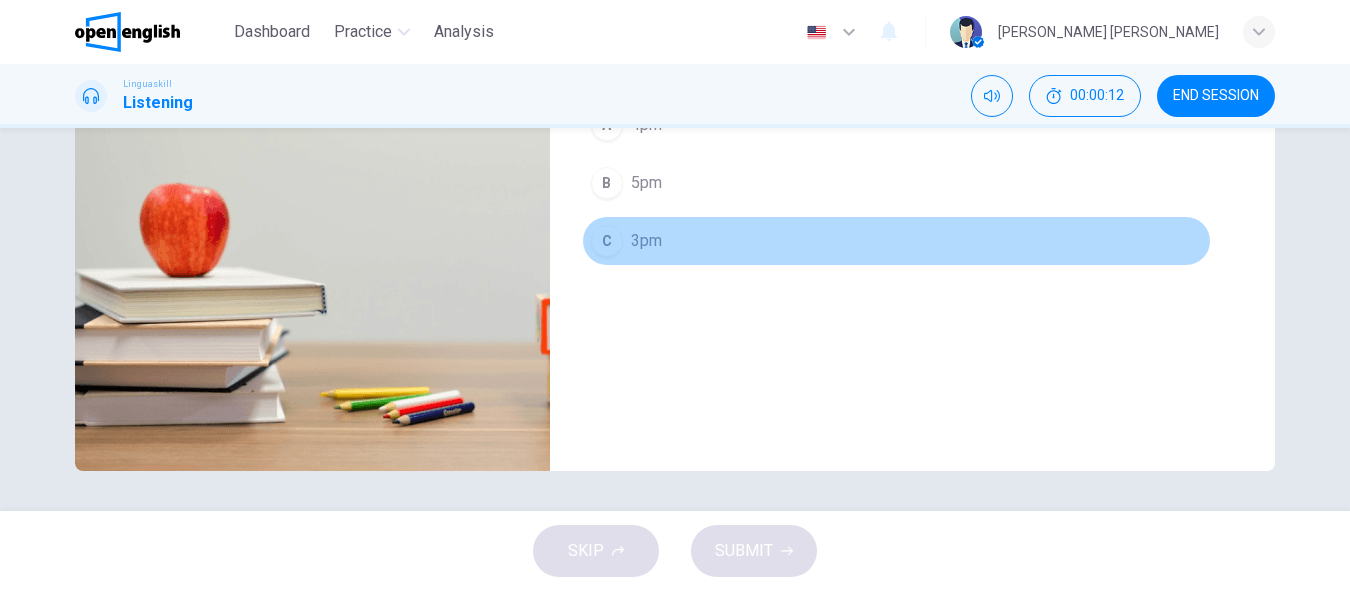 click on "C" at bounding box center [607, 241] 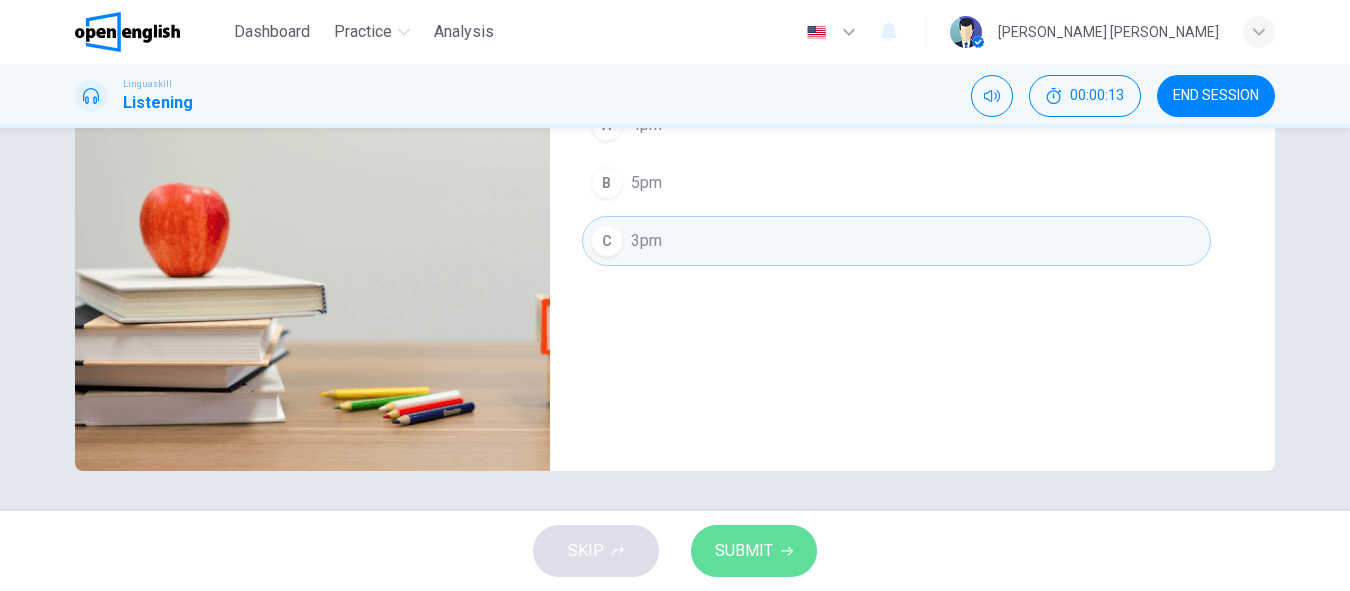 click on "SUBMIT" at bounding box center [754, 551] 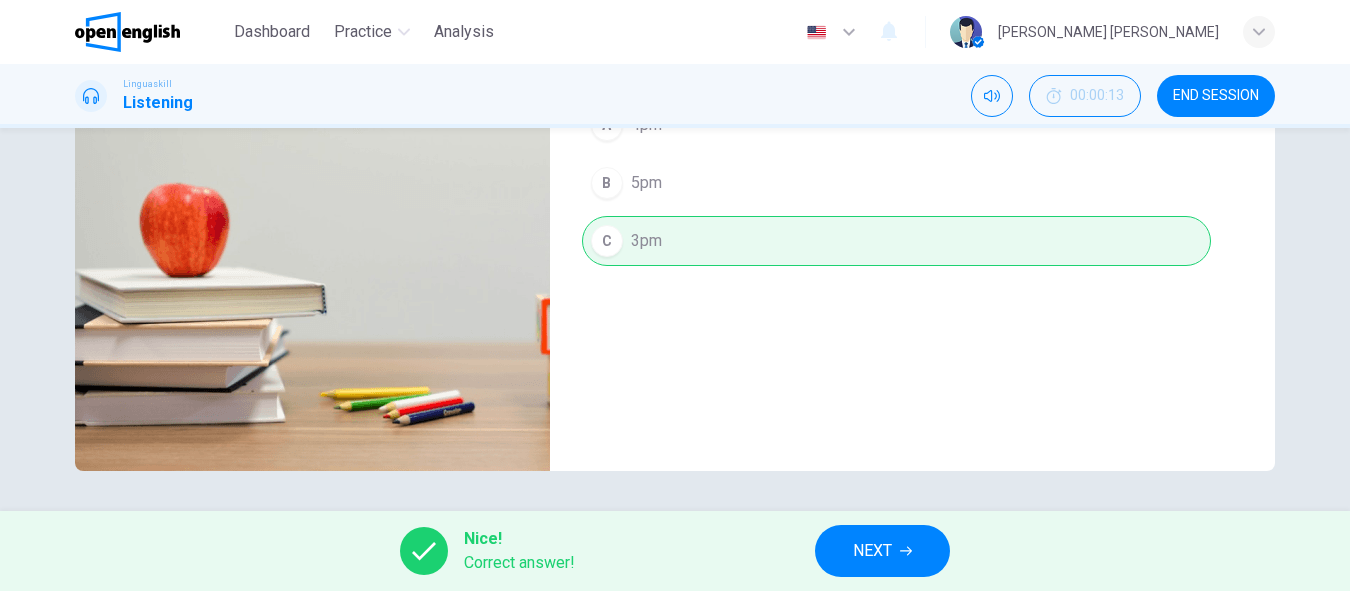 click on "NEXT" at bounding box center [872, 551] 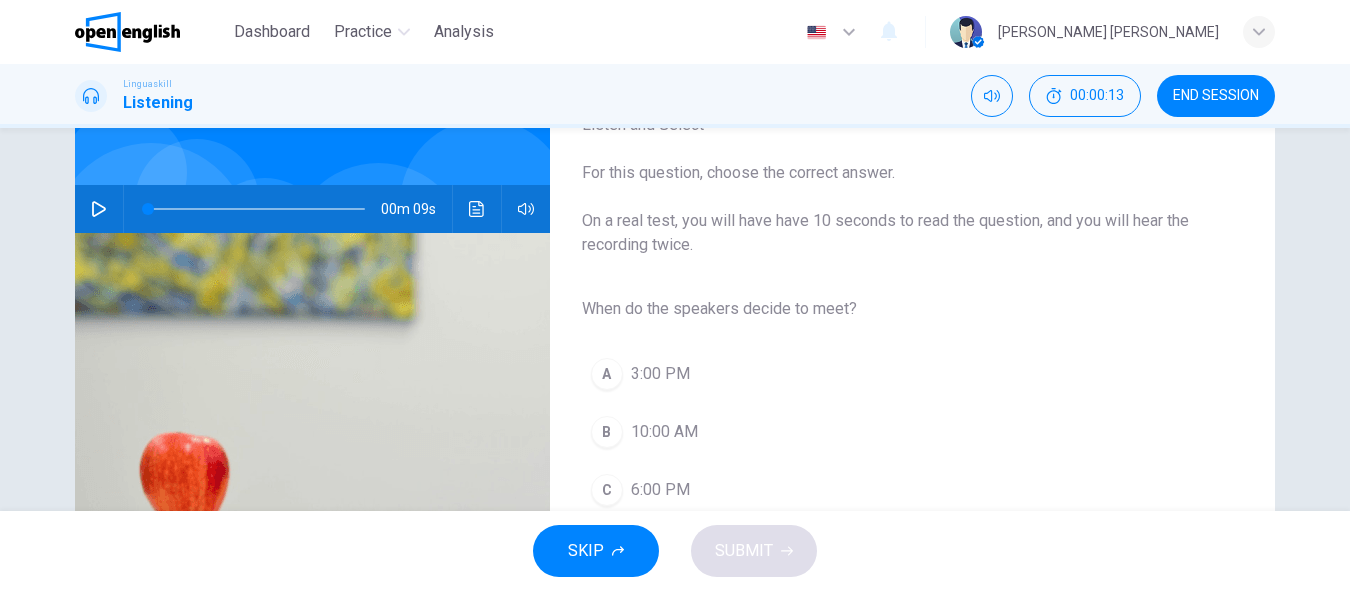 scroll, scrollTop: 92, scrollLeft: 0, axis: vertical 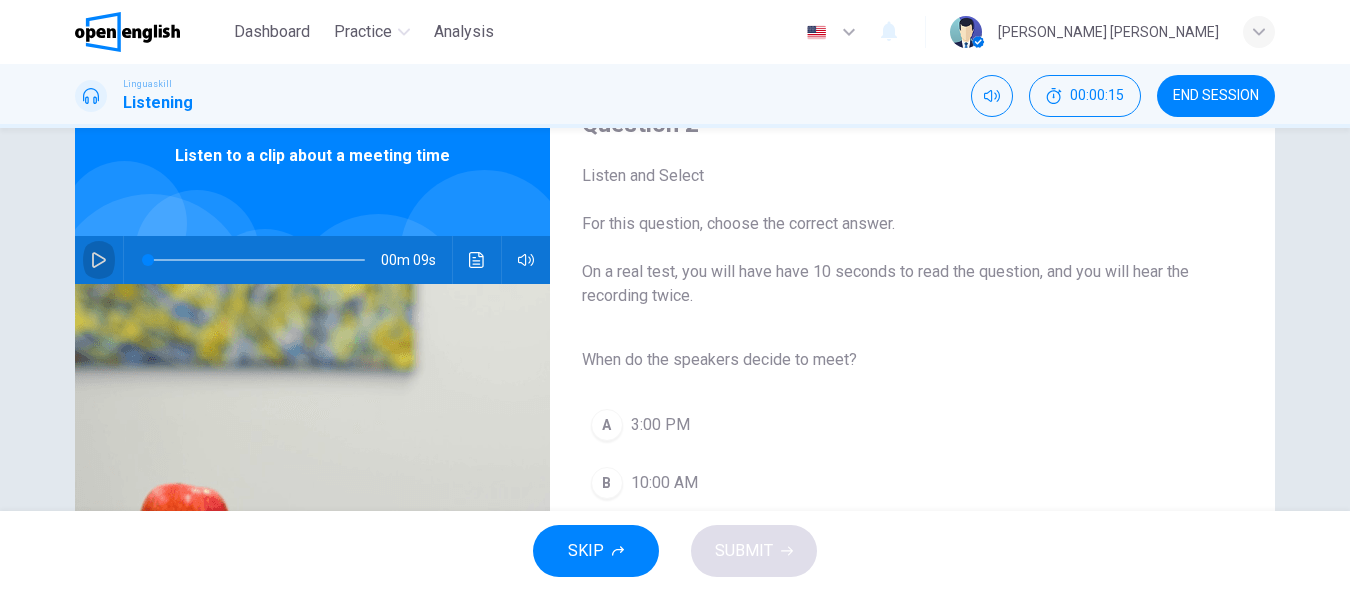 click 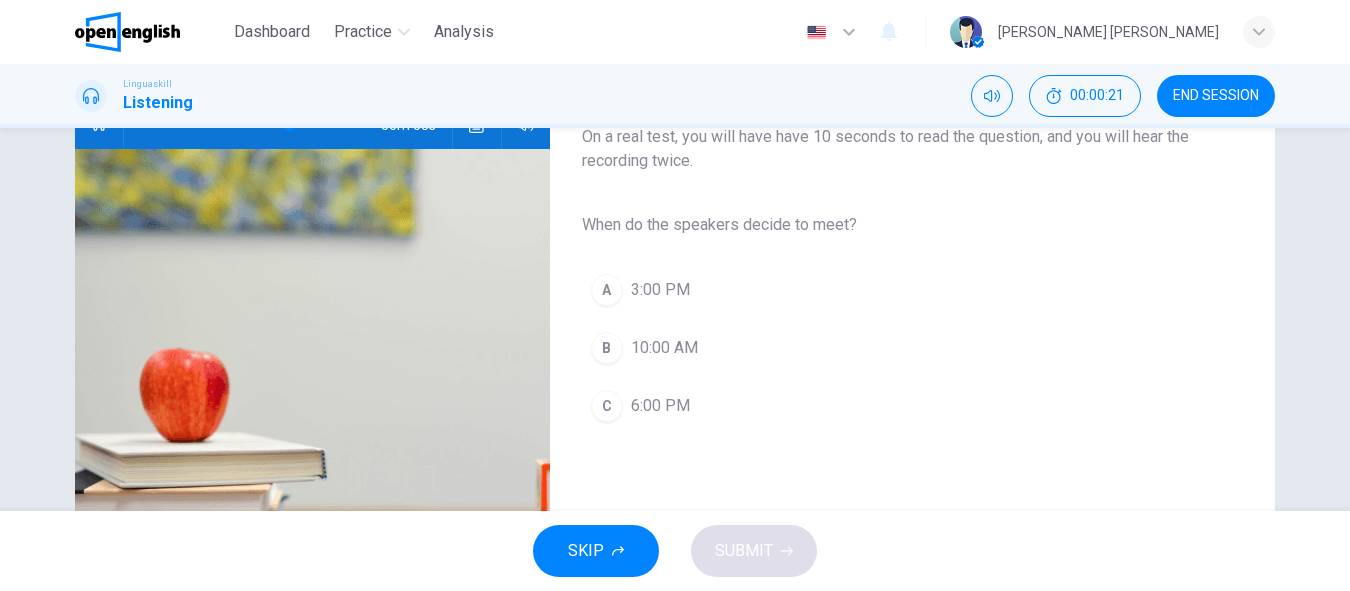 scroll, scrollTop: 192, scrollLeft: 0, axis: vertical 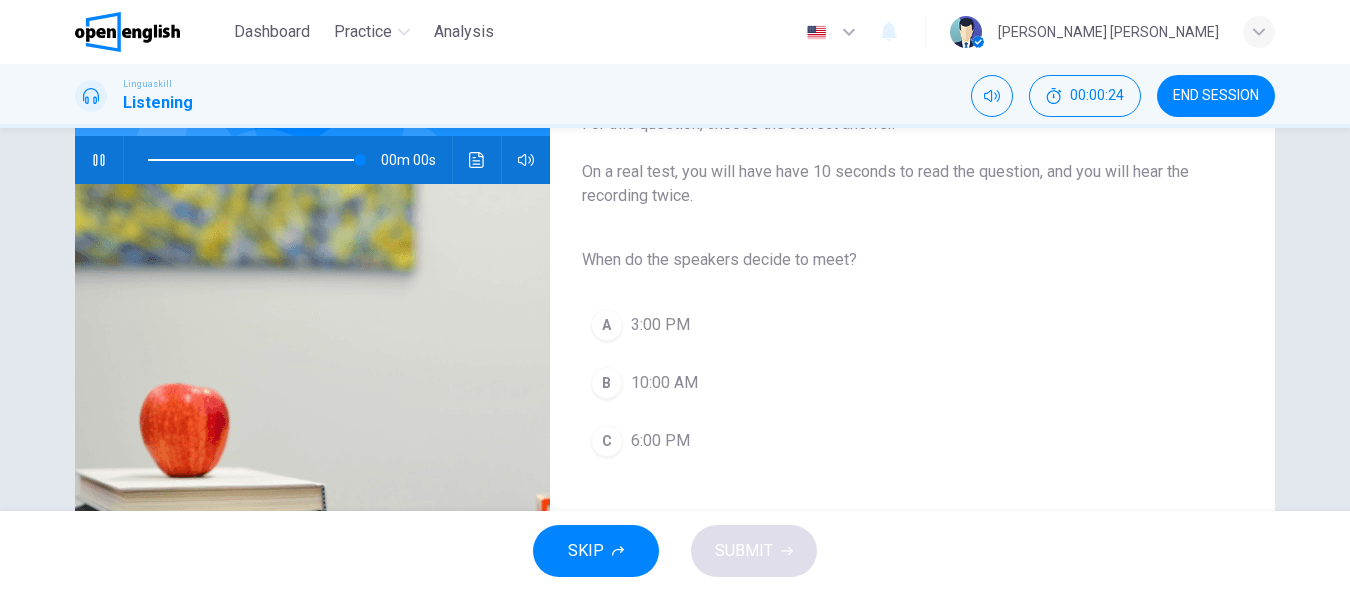 type on "*" 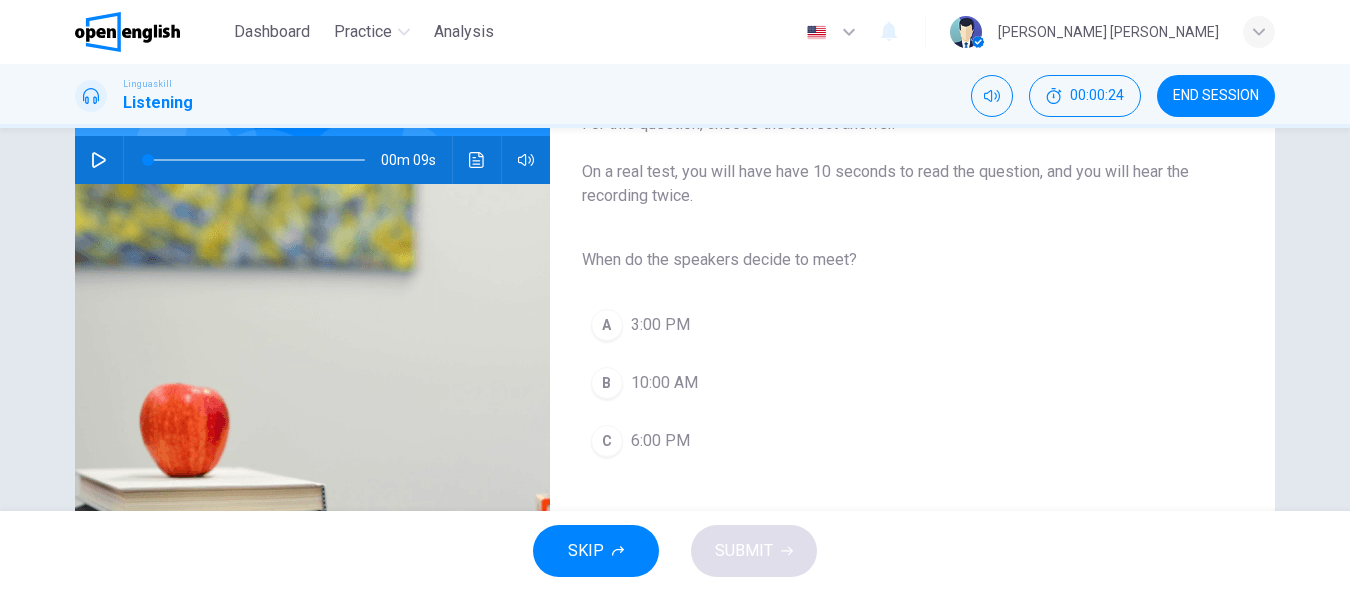 click on "A" at bounding box center (607, 325) 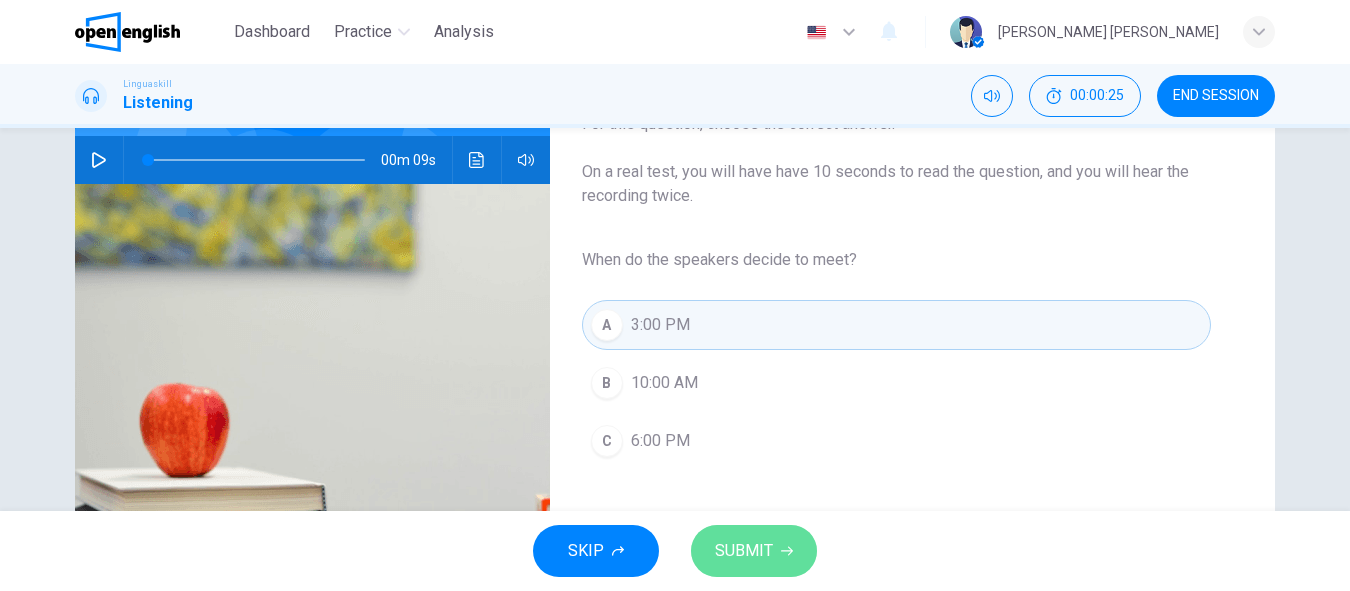 click on "SUBMIT" at bounding box center [754, 551] 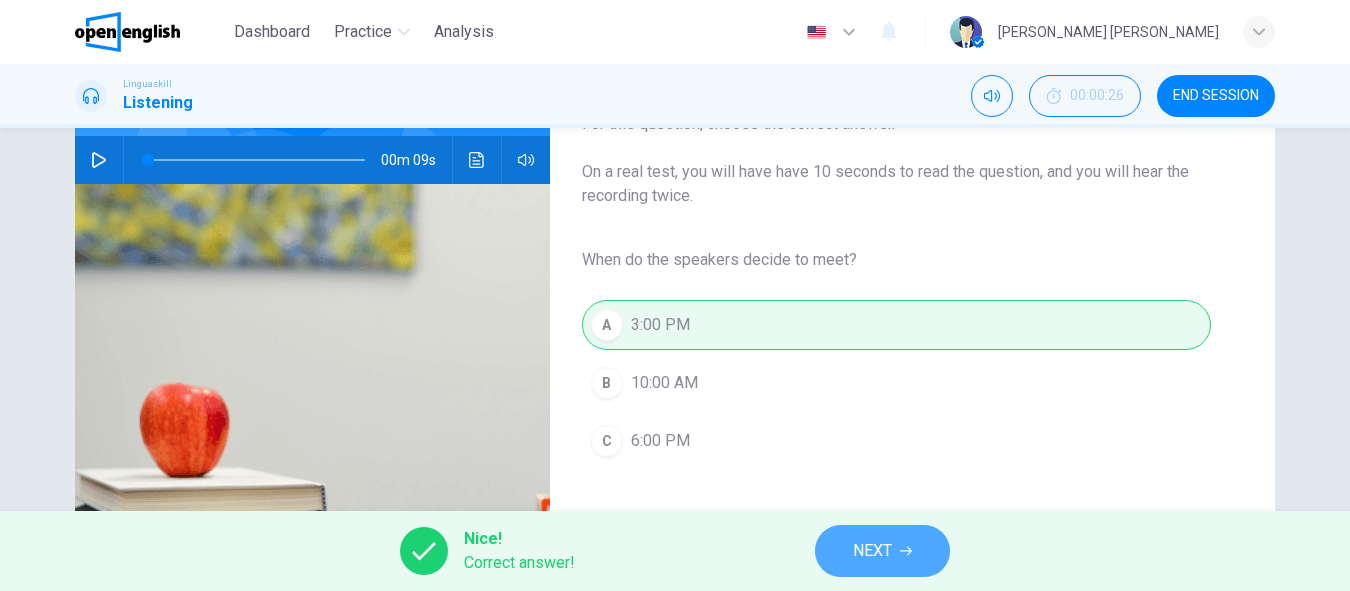 click on "NEXT" at bounding box center (872, 551) 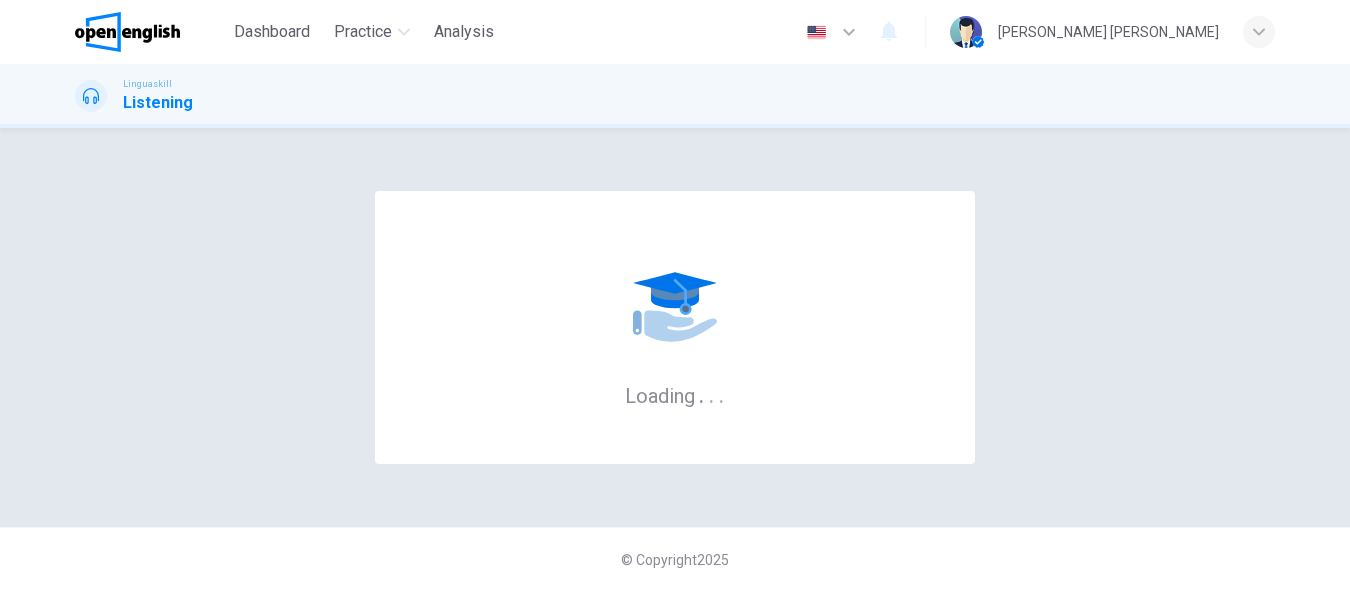 scroll, scrollTop: 0, scrollLeft: 0, axis: both 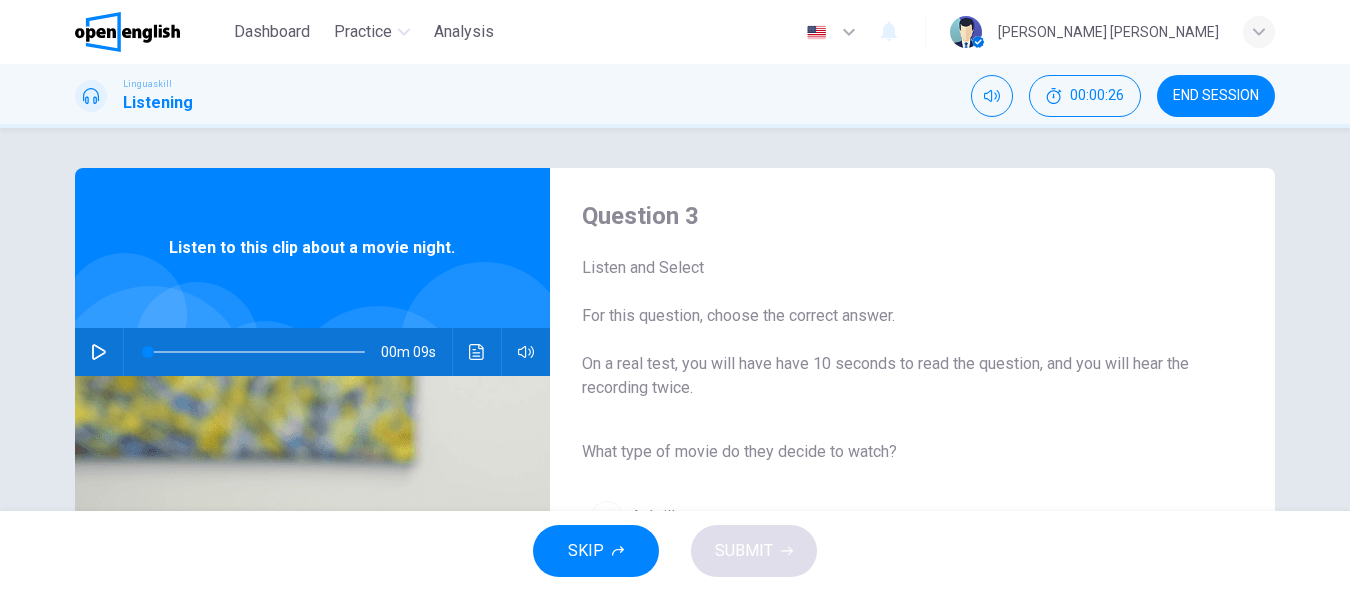 click 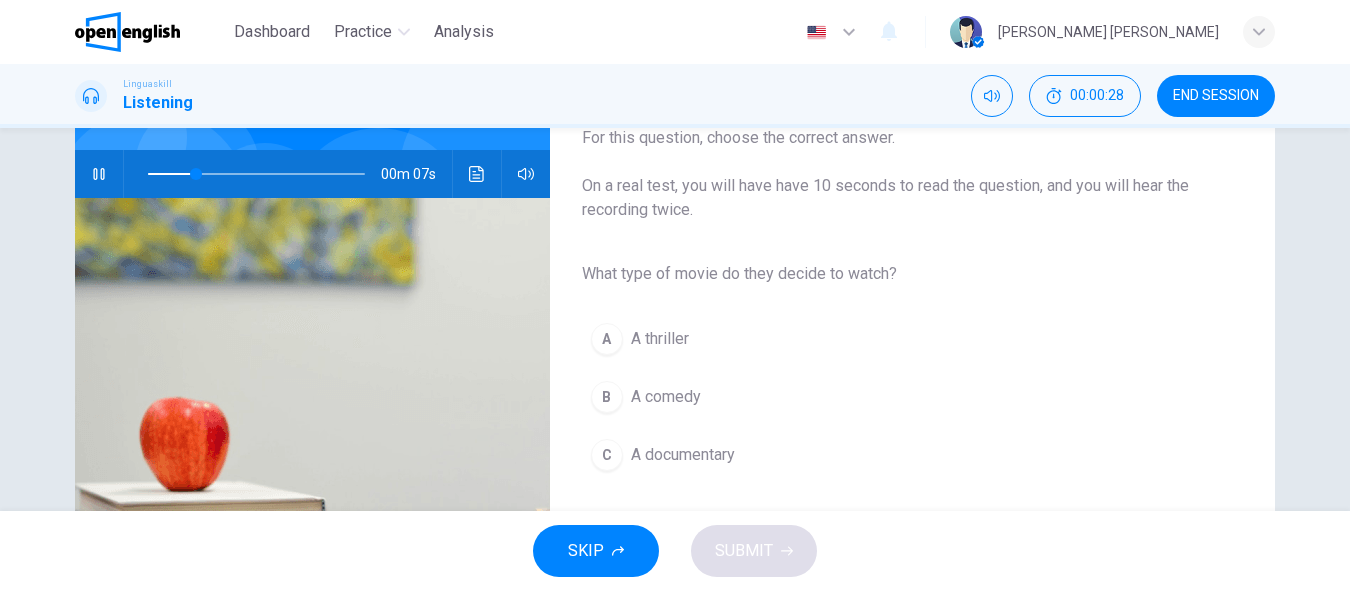scroll, scrollTop: 200, scrollLeft: 0, axis: vertical 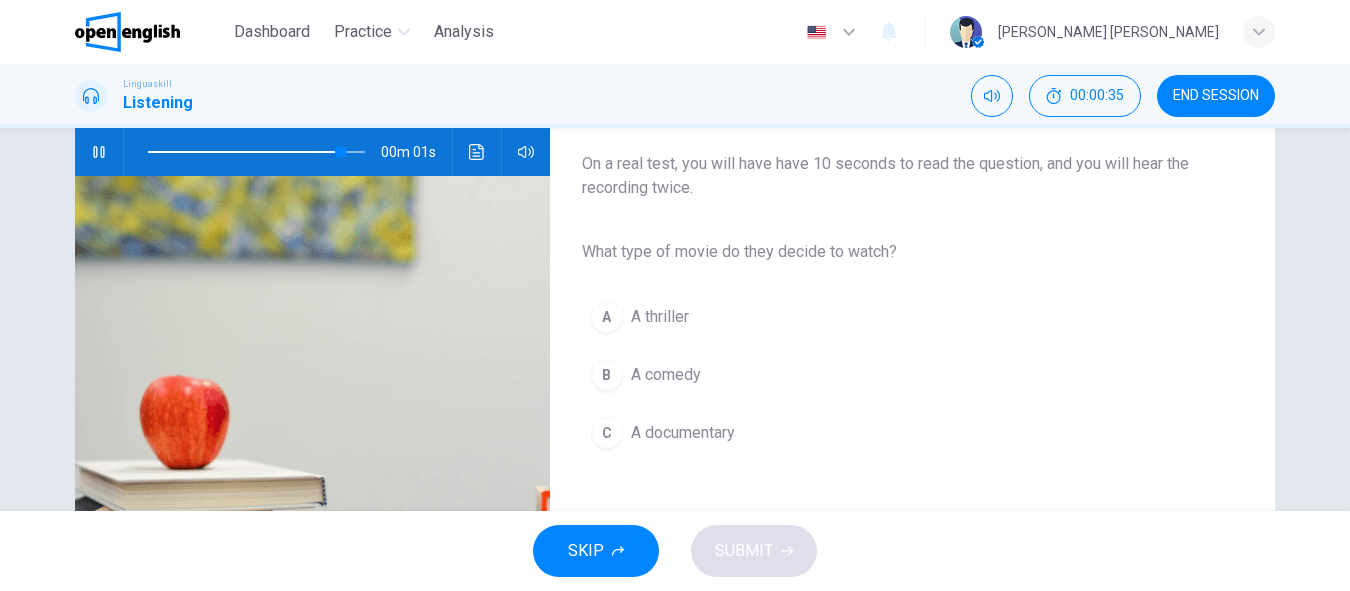 click on "B A comedy" at bounding box center (896, 375) 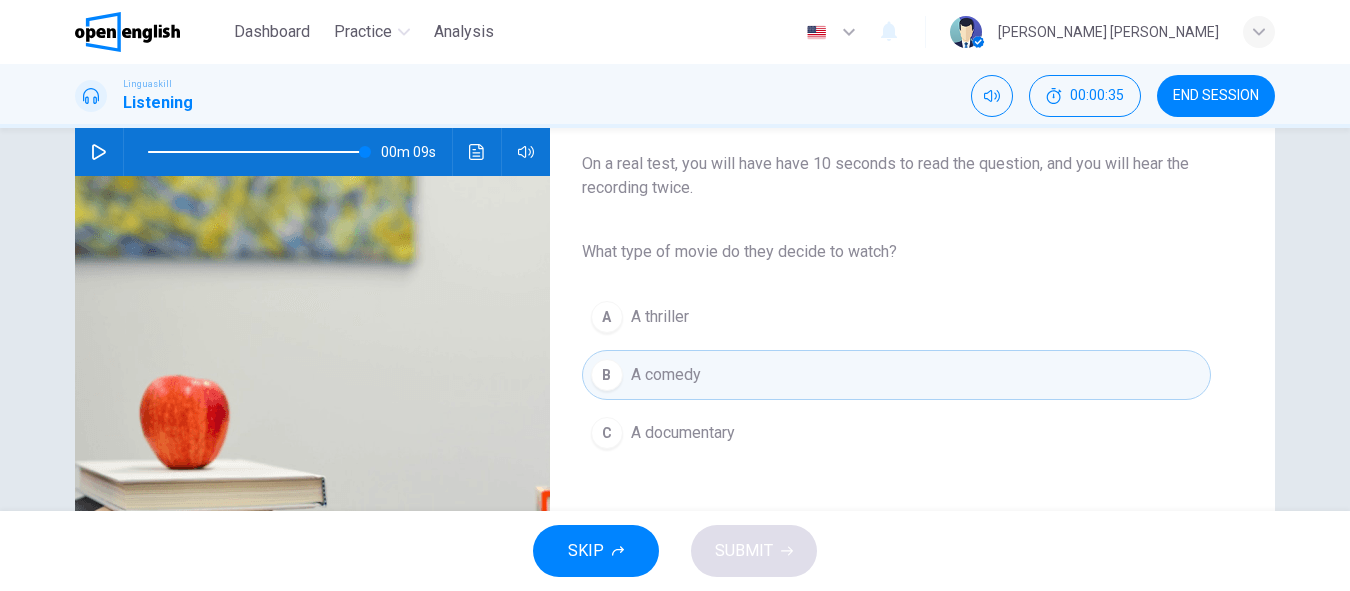 type on "*" 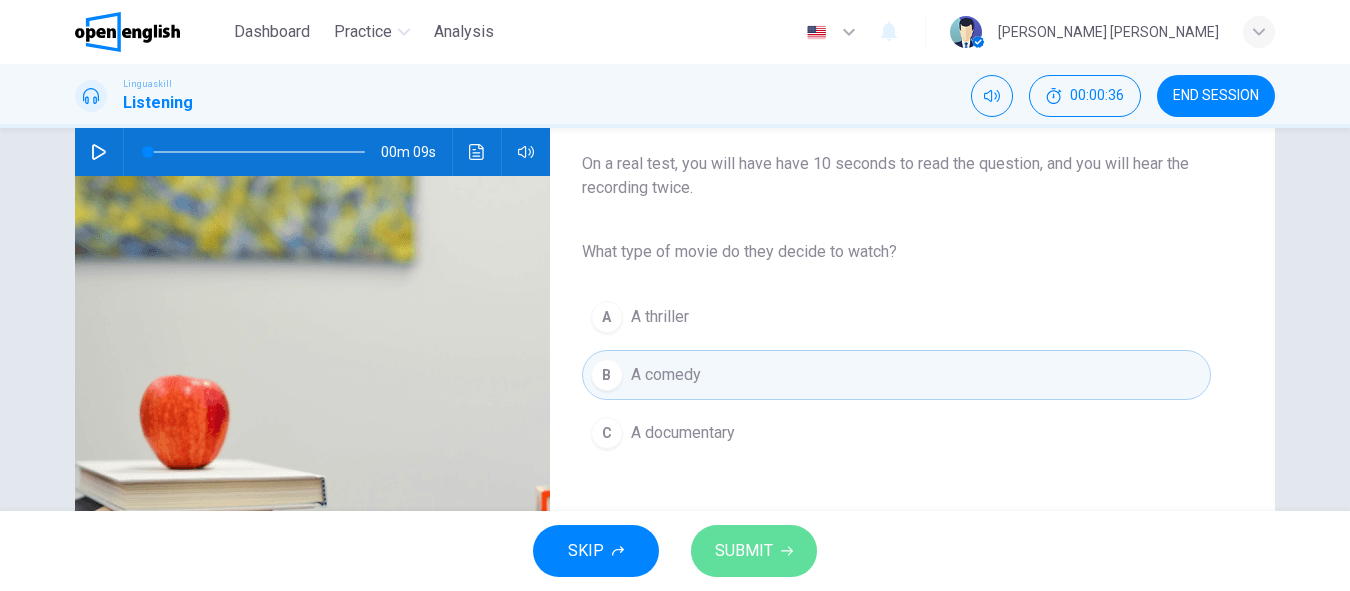 click on "SUBMIT" at bounding box center (744, 551) 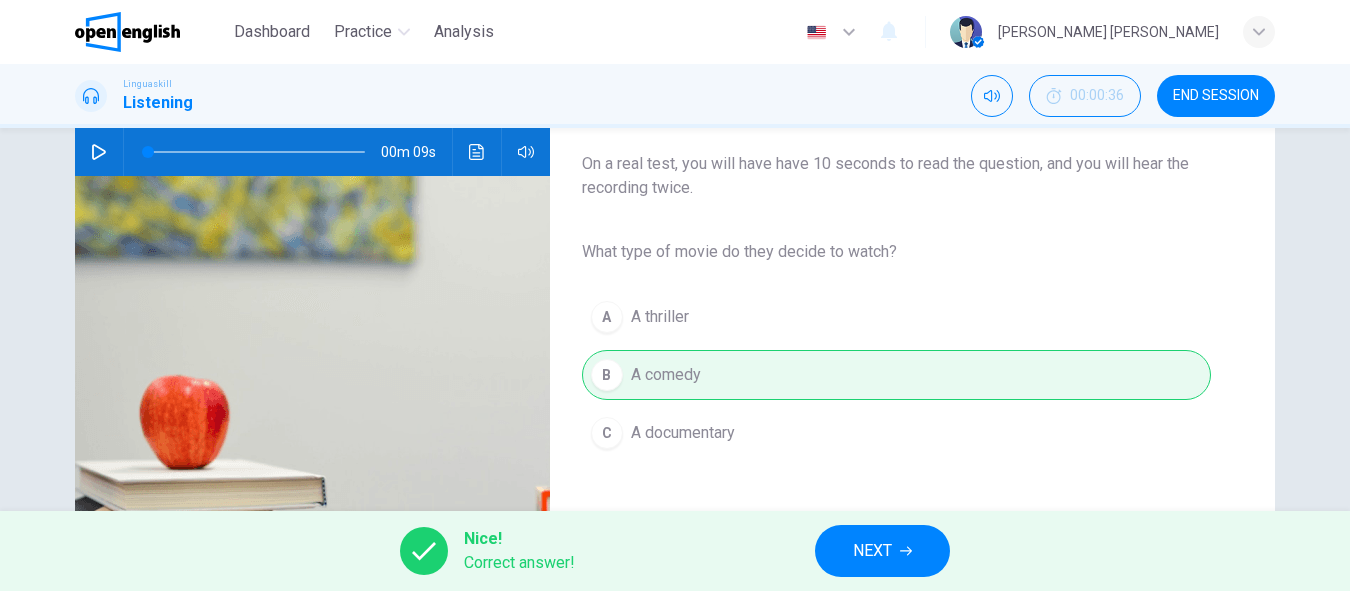 scroll, scrollTop: 300, scrollLeft: 0, axis: vertical 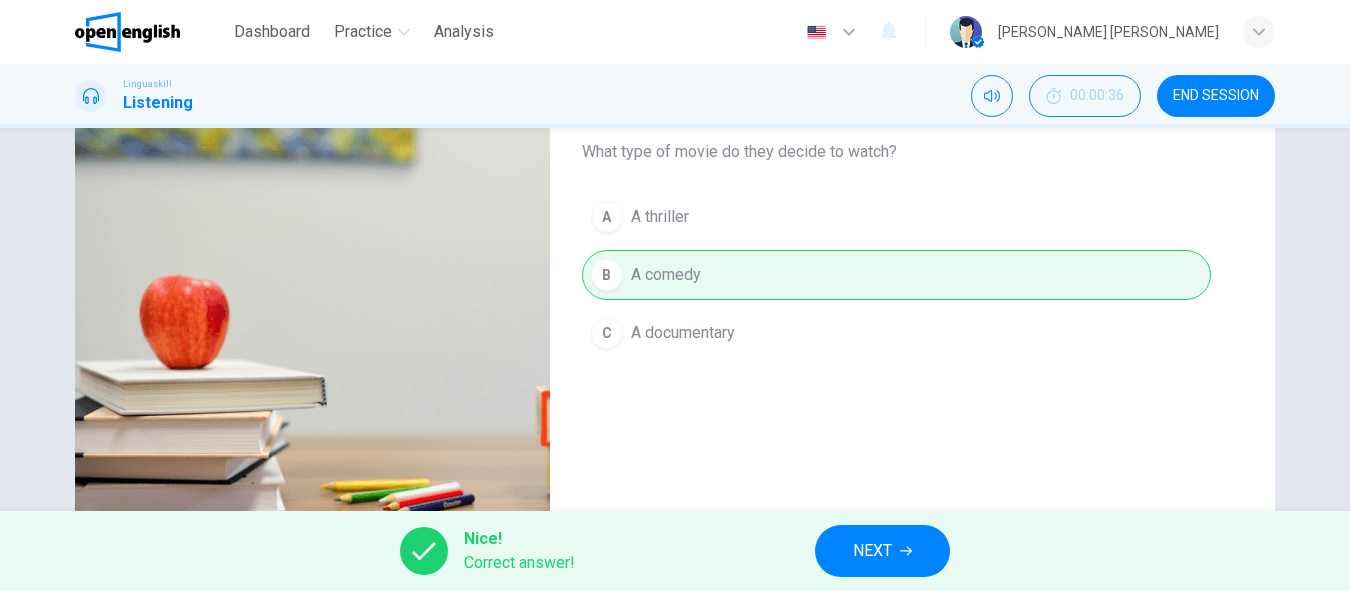 click on "NEXT" at bounding box center [882, 551] 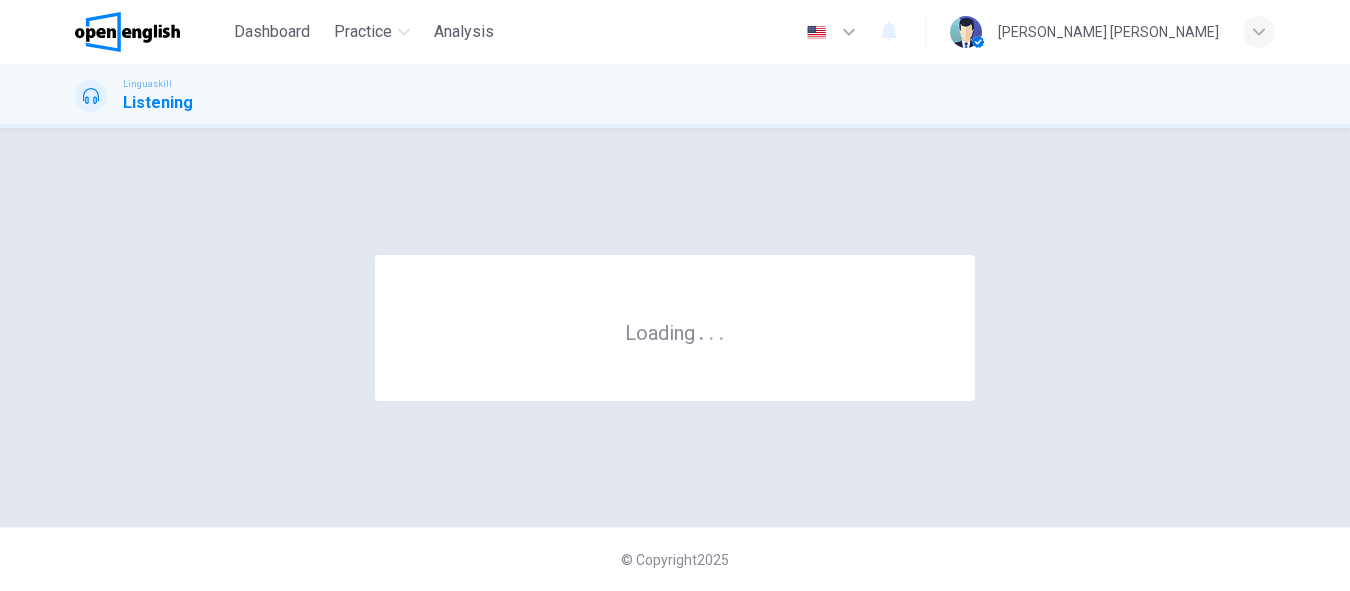 scroll, scrollTop: 0, scrollLeft: 0, axis: both 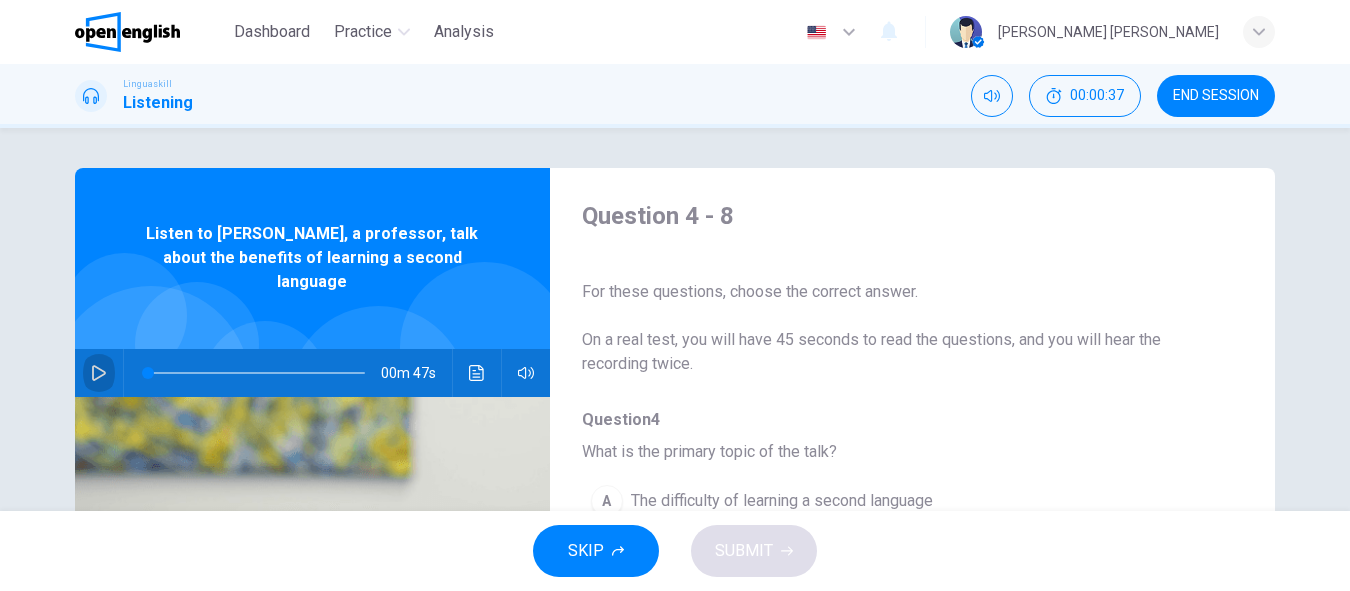 click 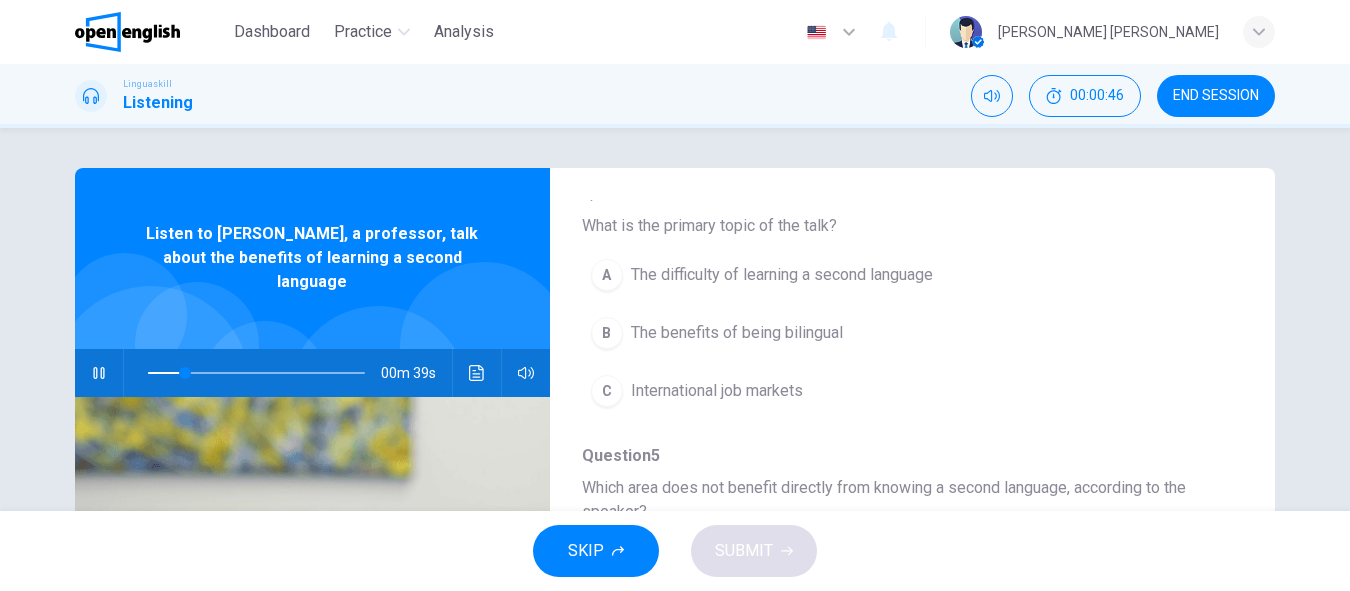scroll, scrollTop: 300, scrollLeft: 0, axis: vertical 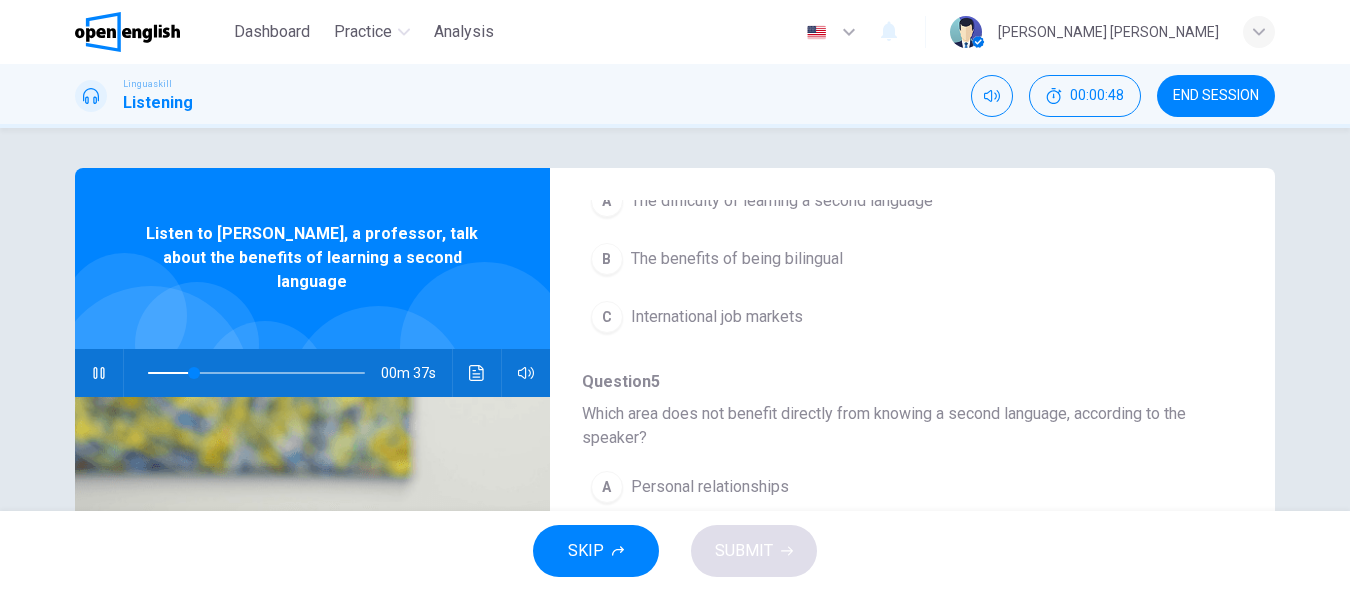 click on "The benefits of being bilingual" at bounding box center [737, 259] 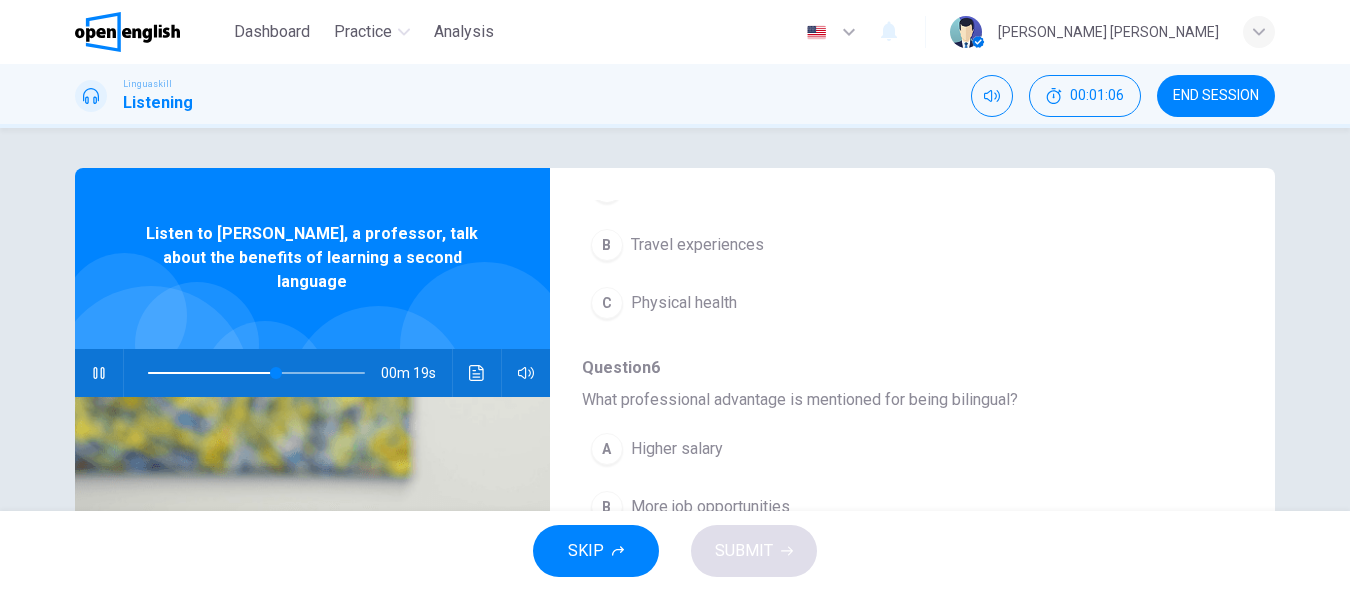 scroll, scrollTop: 500, scrollLeft: 0, axis: vertical 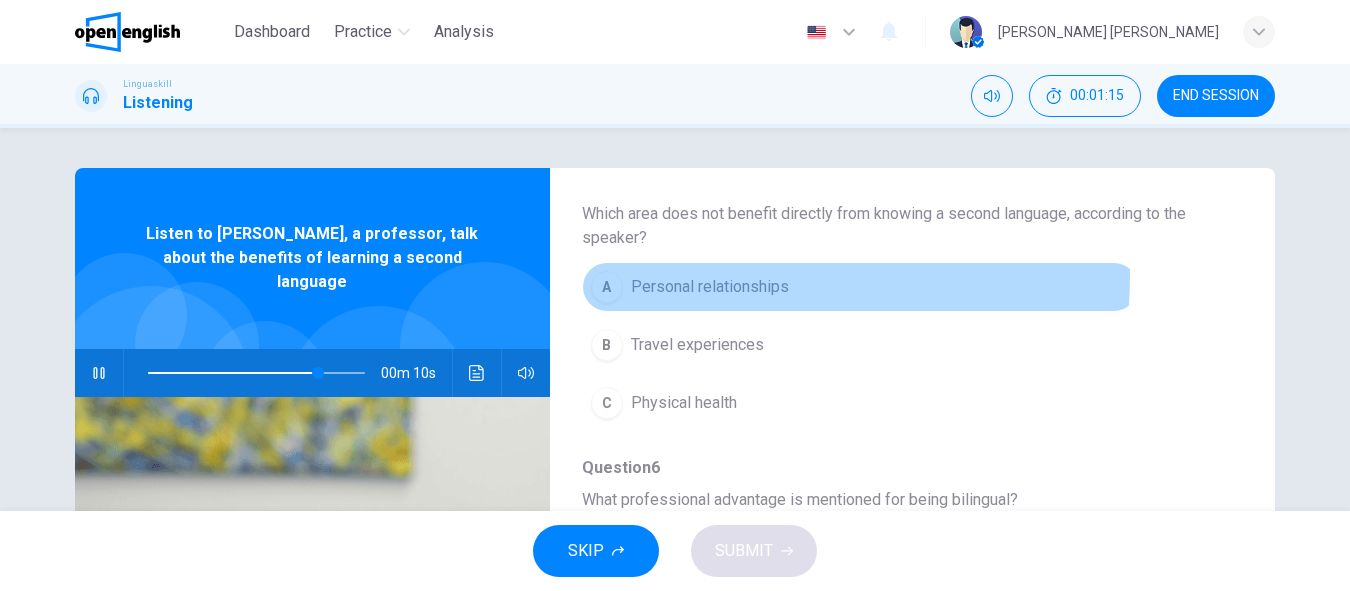click on "A Personal relationships" at bounding box center [860, 287] 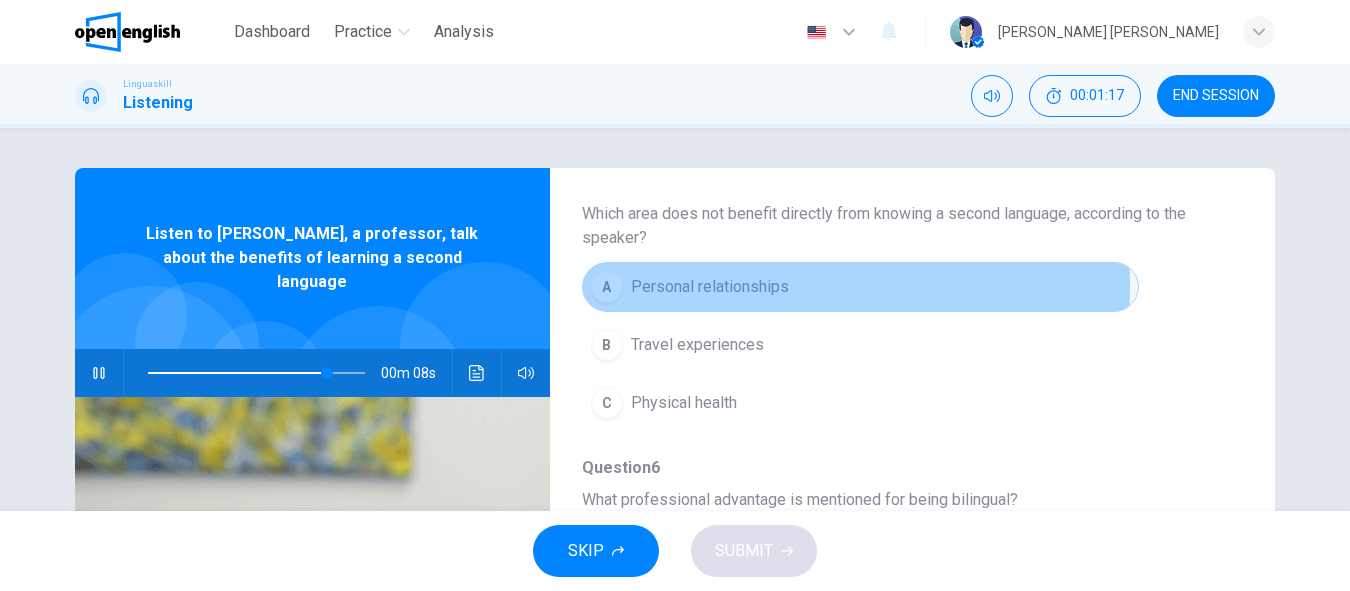 click on "Personal relationships" at bounding box center (710, 287) 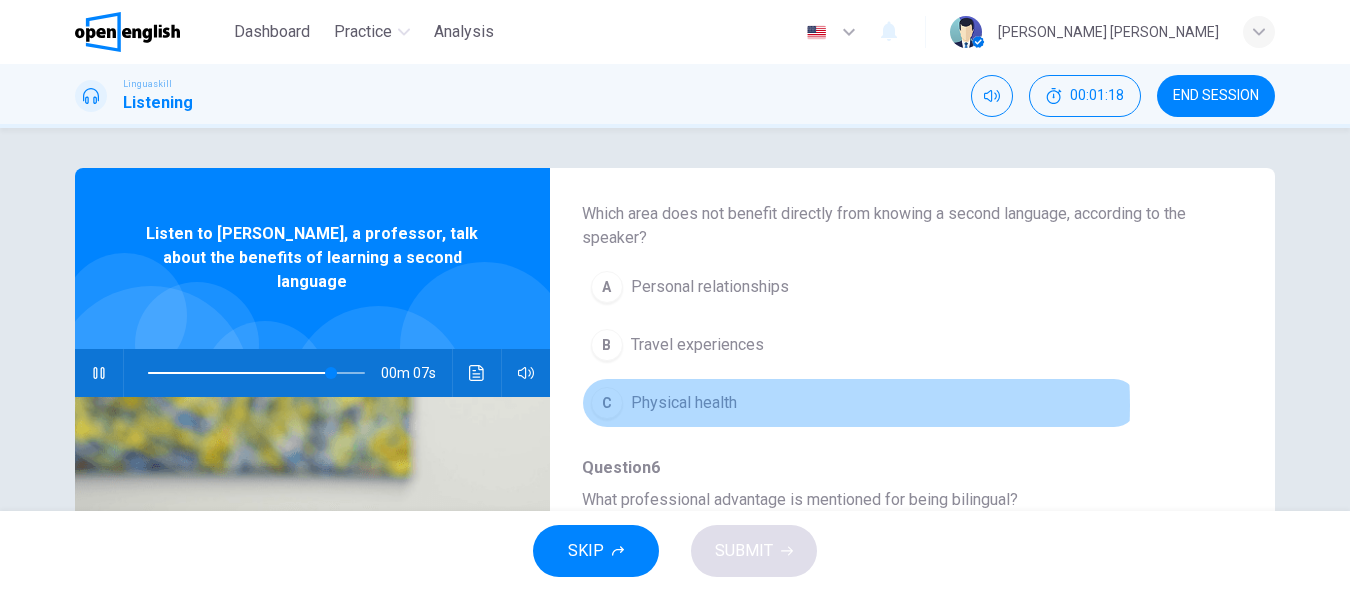 click on "Physical health" at bounding box center [684, 403] 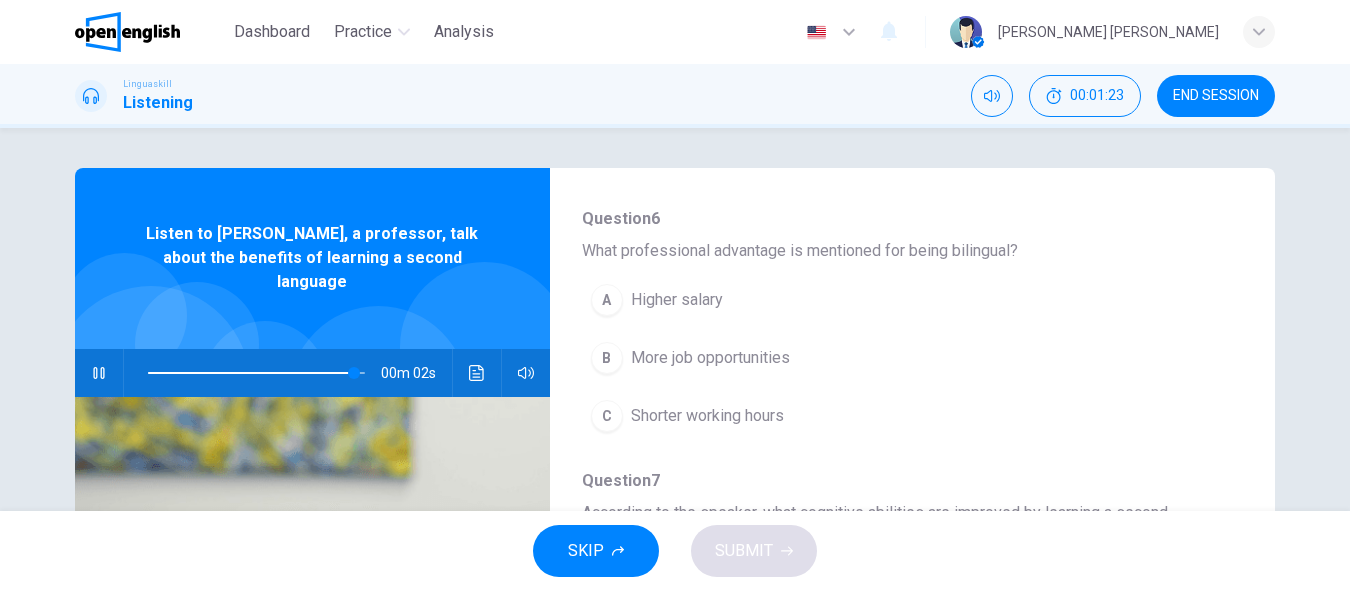 scroll, scrollTop: 700, scrollLeft: 0, axis: vertical 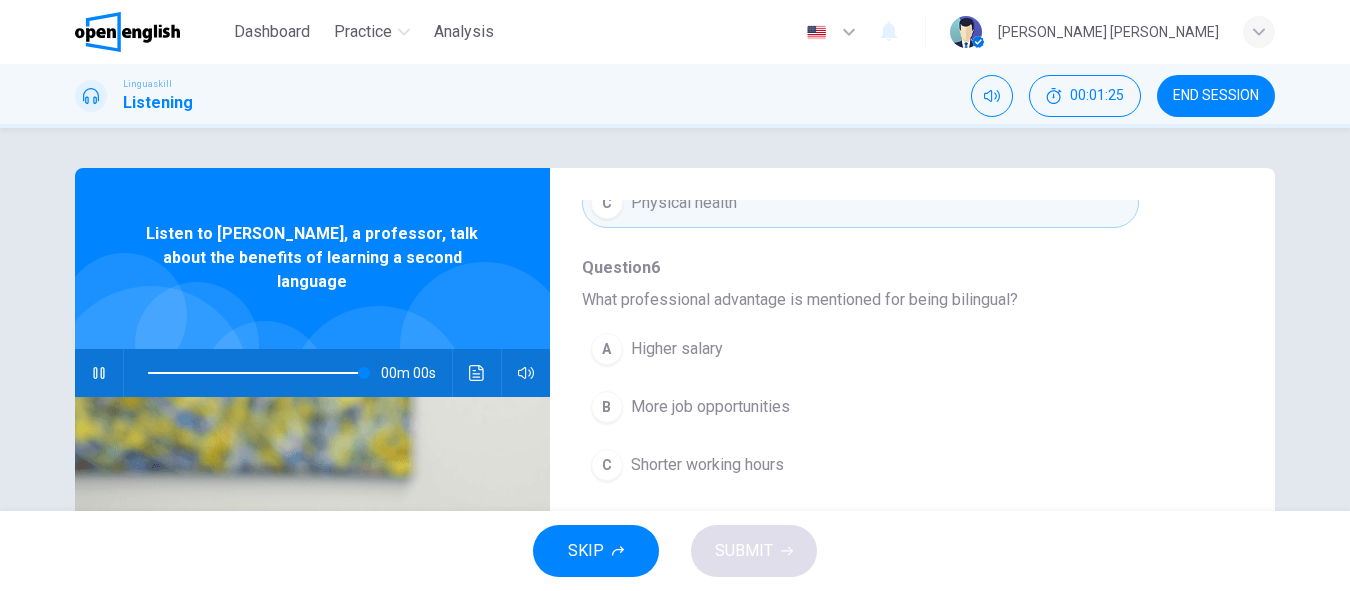 type on "*" 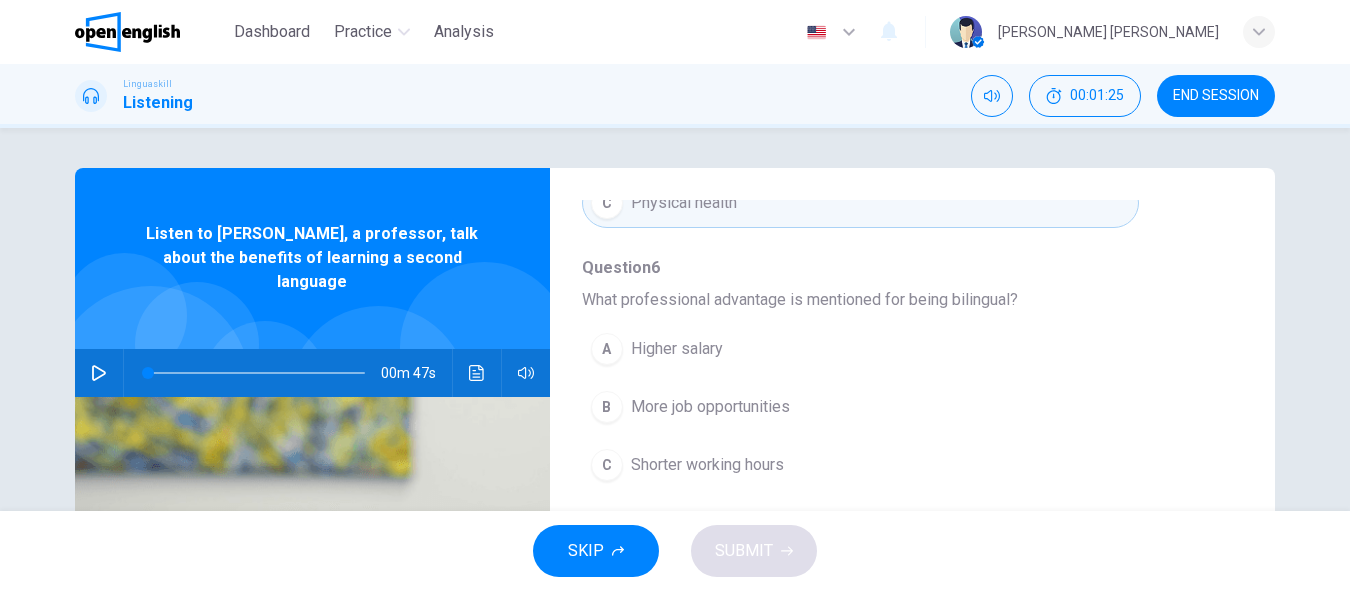 click on "More job opportunities" at bounding box center (710, 407) 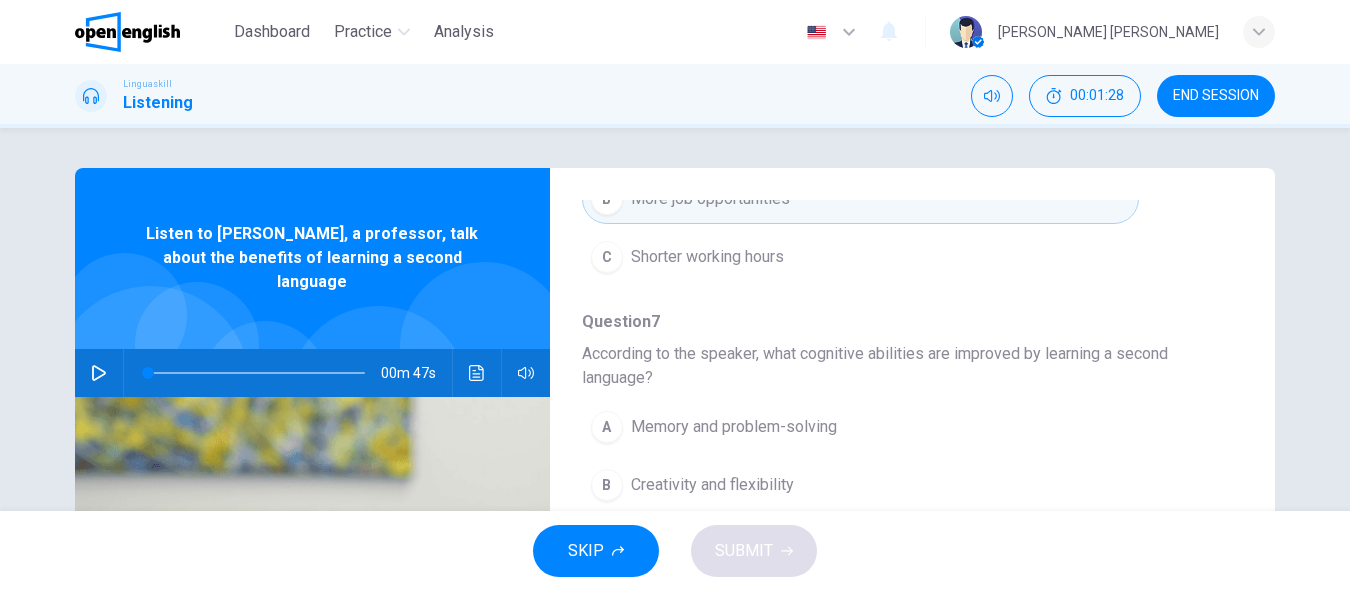 scroll, scrollTop: 911, scrollLeft: 0, axis: vertical 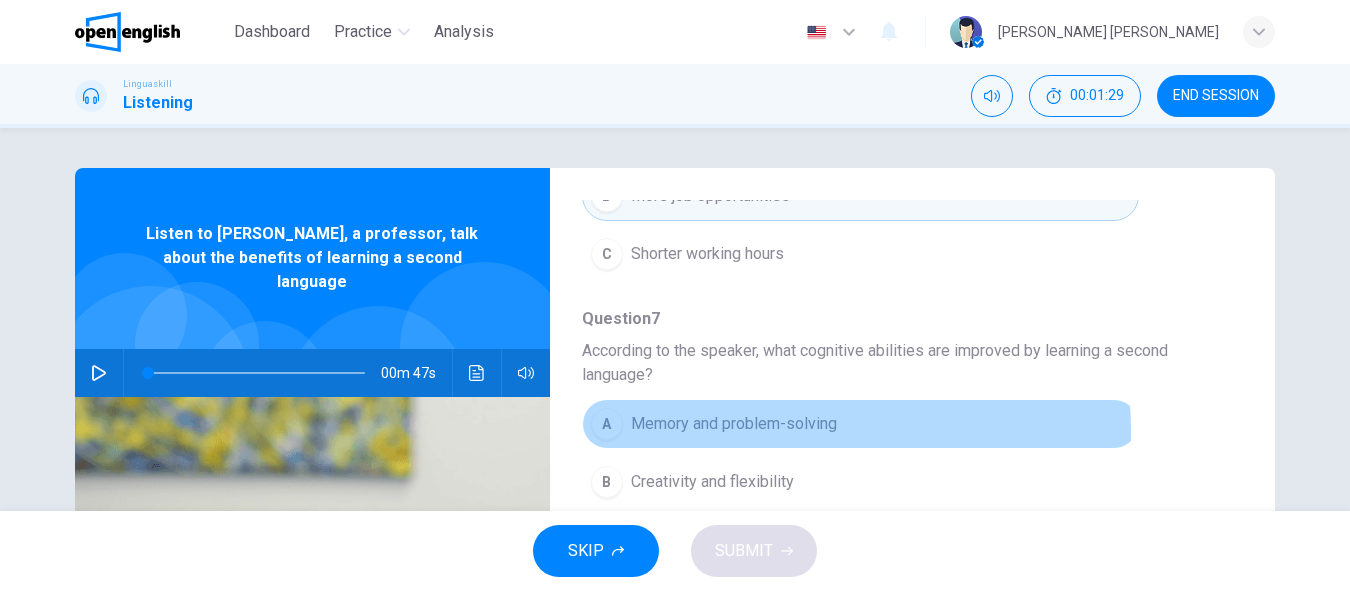 click on "Memory and problem-solving" at bounding box center (734, 424) 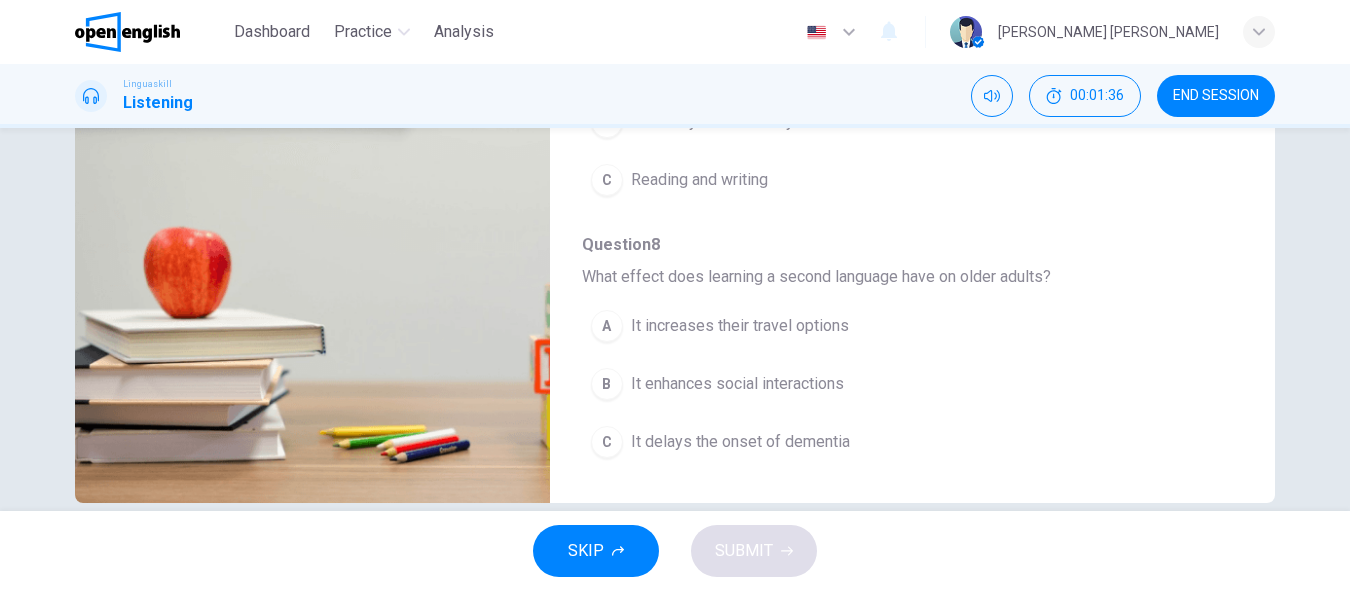 scroll, scrollTop: 392, scrollLeft: 0, axis: vertical 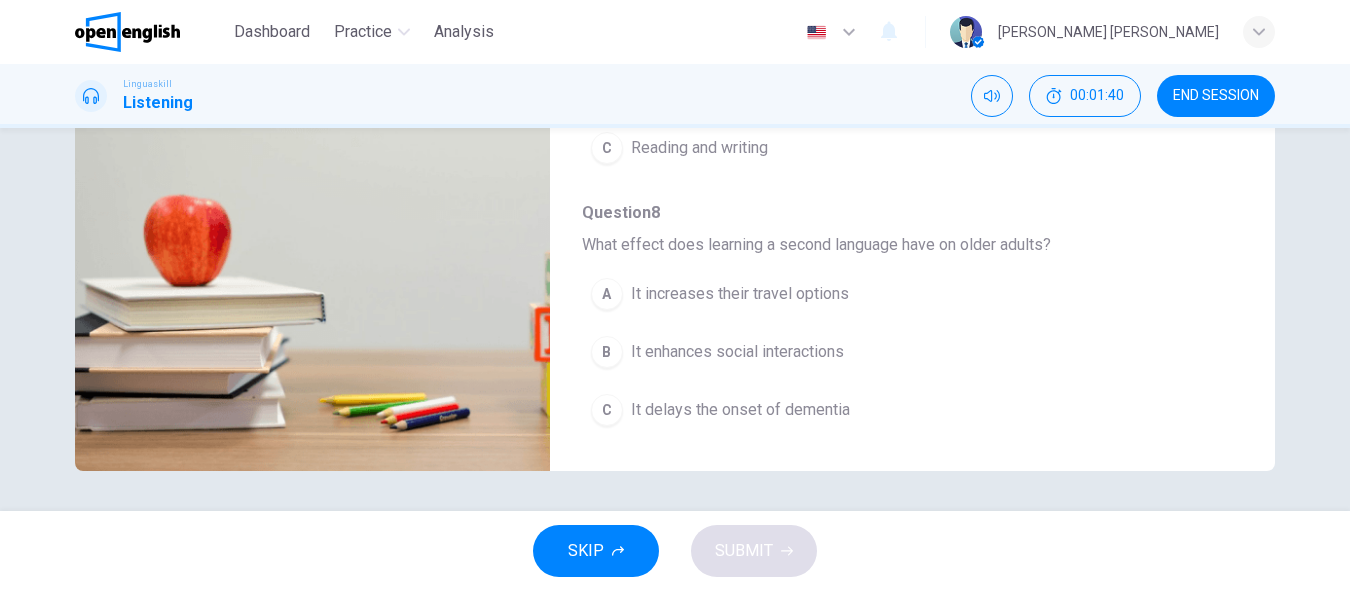 click on "It enhances social interactions" at bounding box center (737, 352) 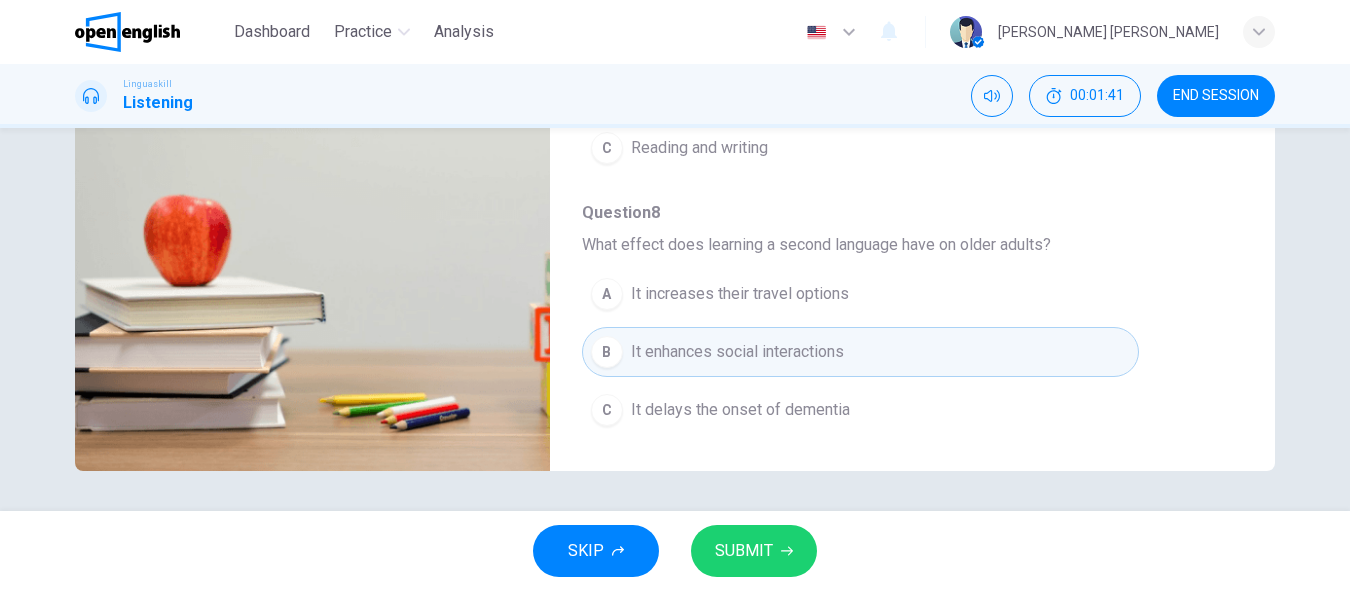 click on "SUBMIT" at bounding box center [744, 551] 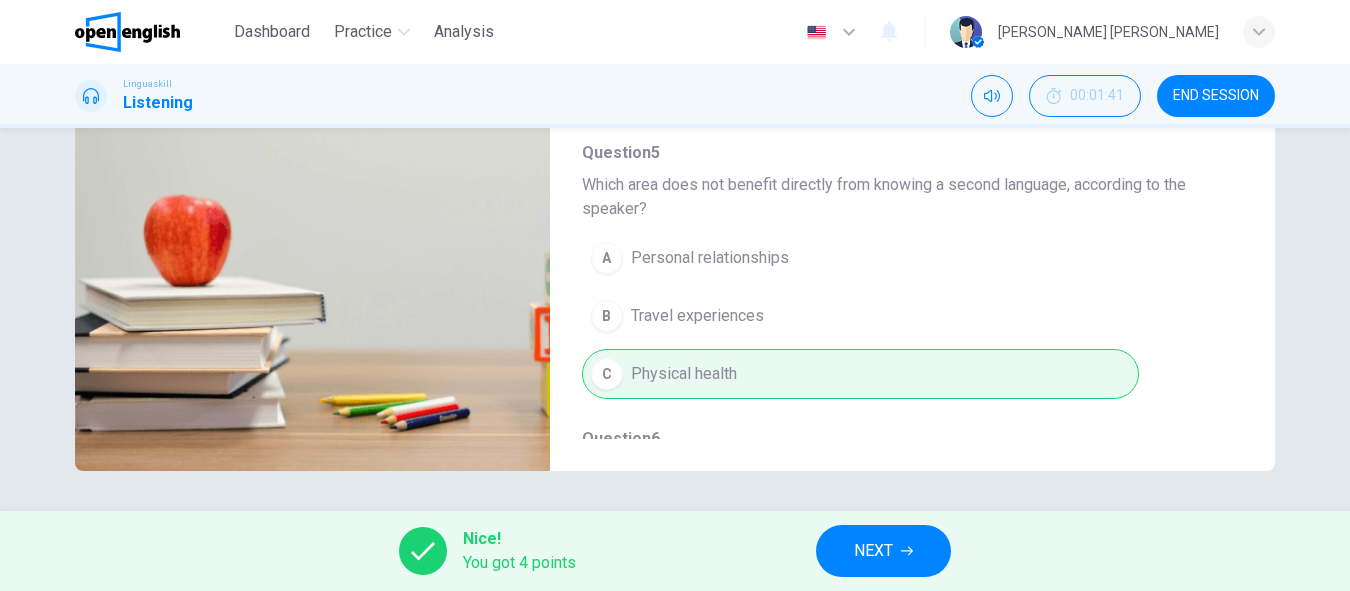scroll, scrollTop: 0, scrollLeft: 0, axis: both 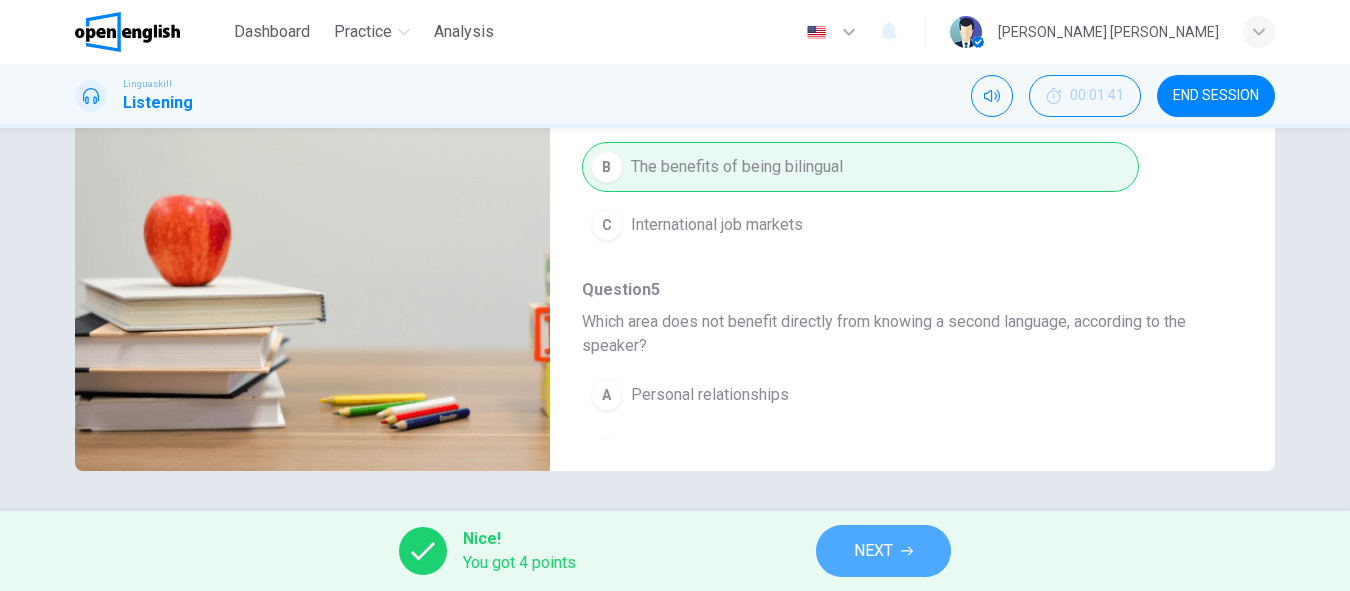 click on "NEXT" at bounding box center [883, 551] 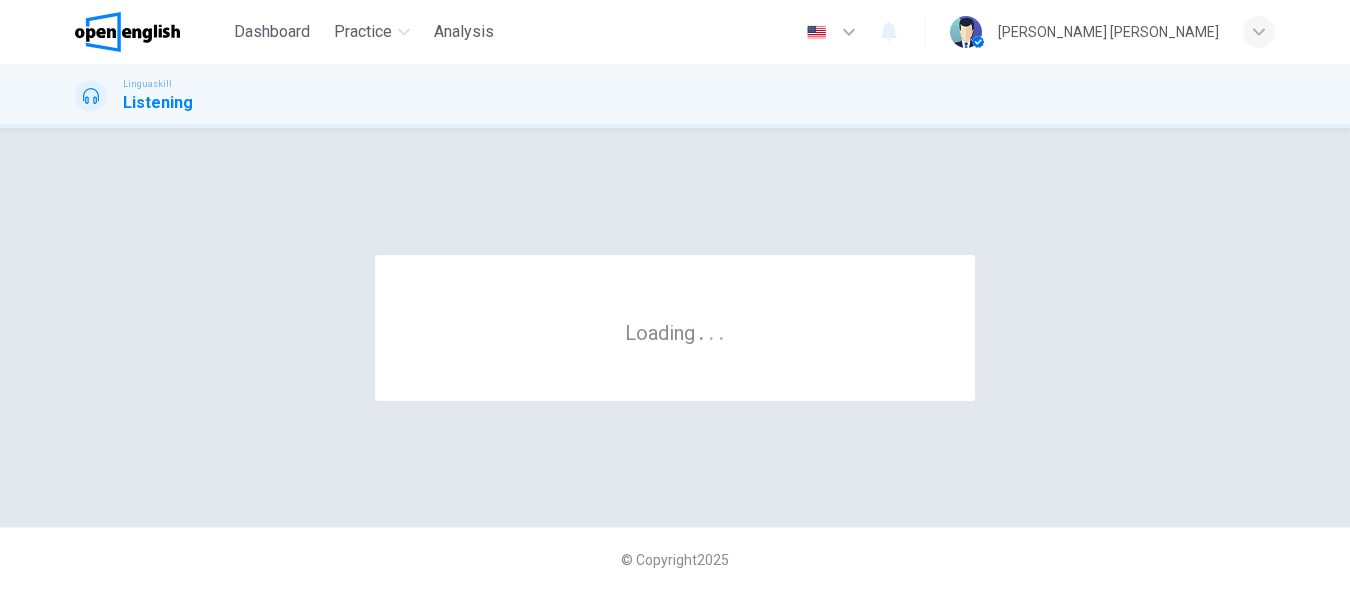 scroll, scrollTop: 0, scrollLeft: 0, axis: both 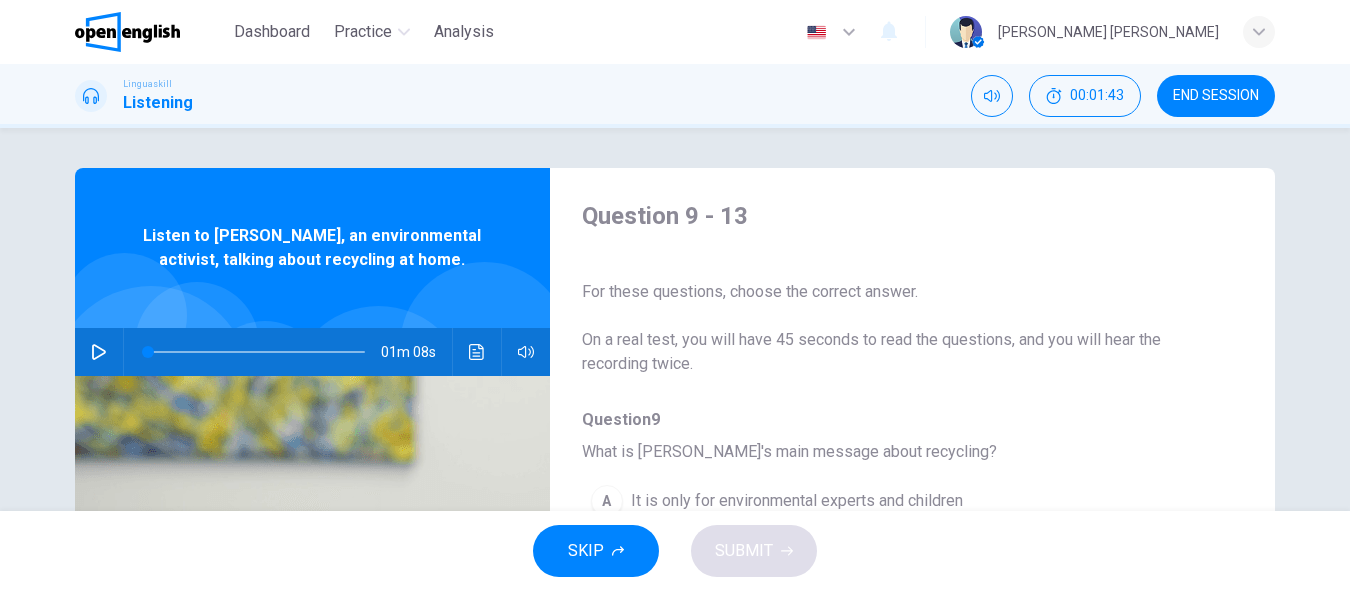 click 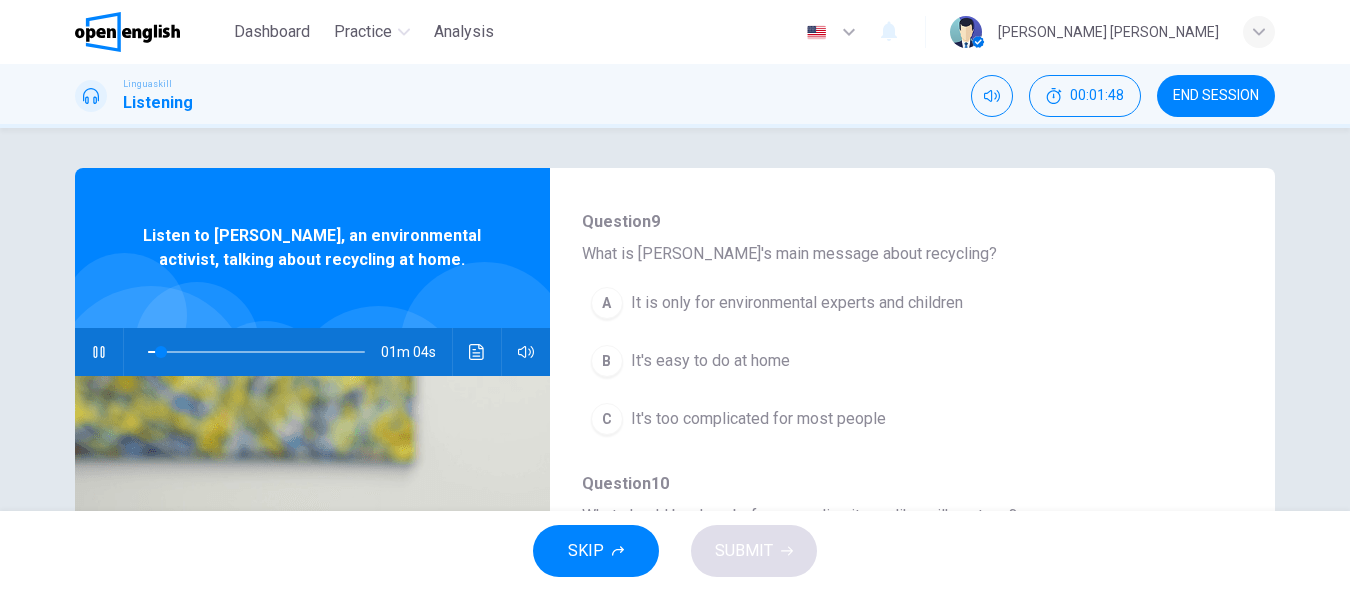 scroll, scrollTop: 200, scrollLeft: 0, axis: vertical 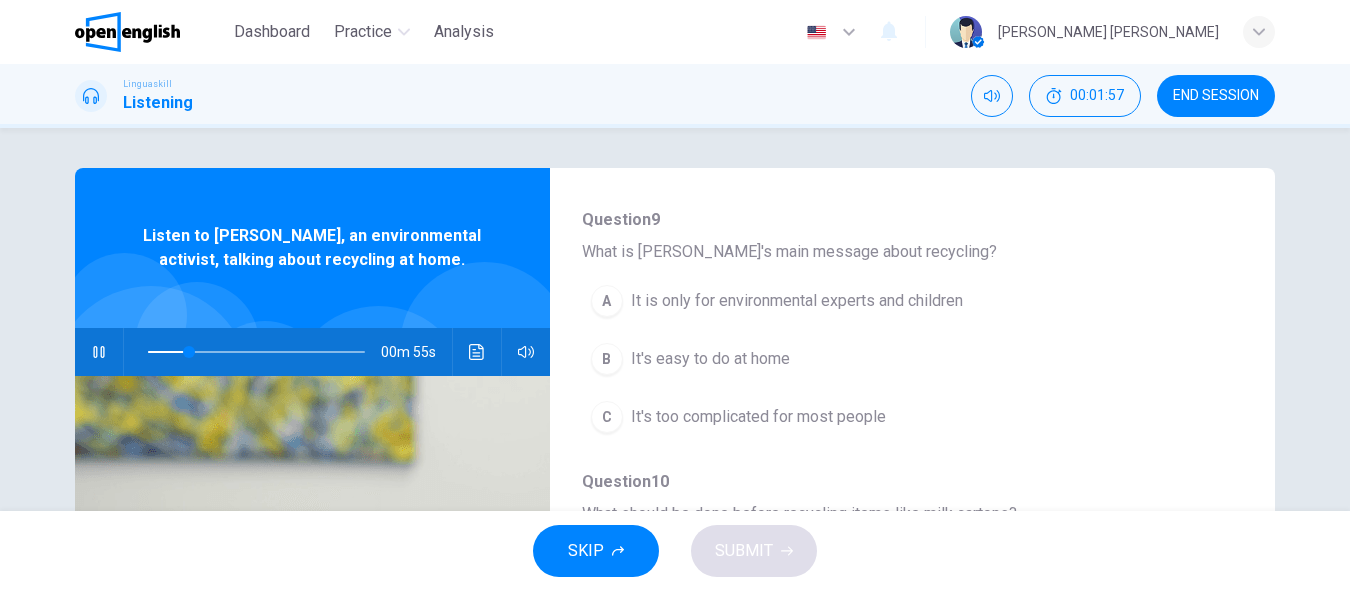 click on "It's easy to do at home" at bounding box center (710, 359) 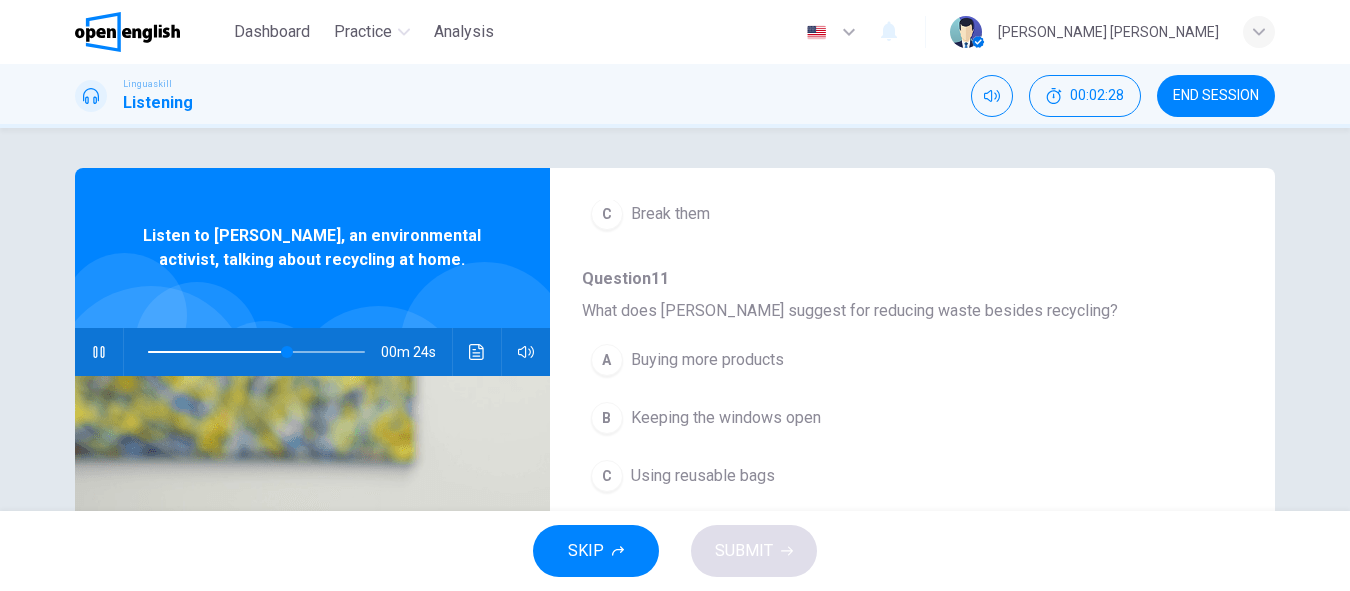 scroll, scrollTop: 700, scrollLeft: 0, axis: vertical 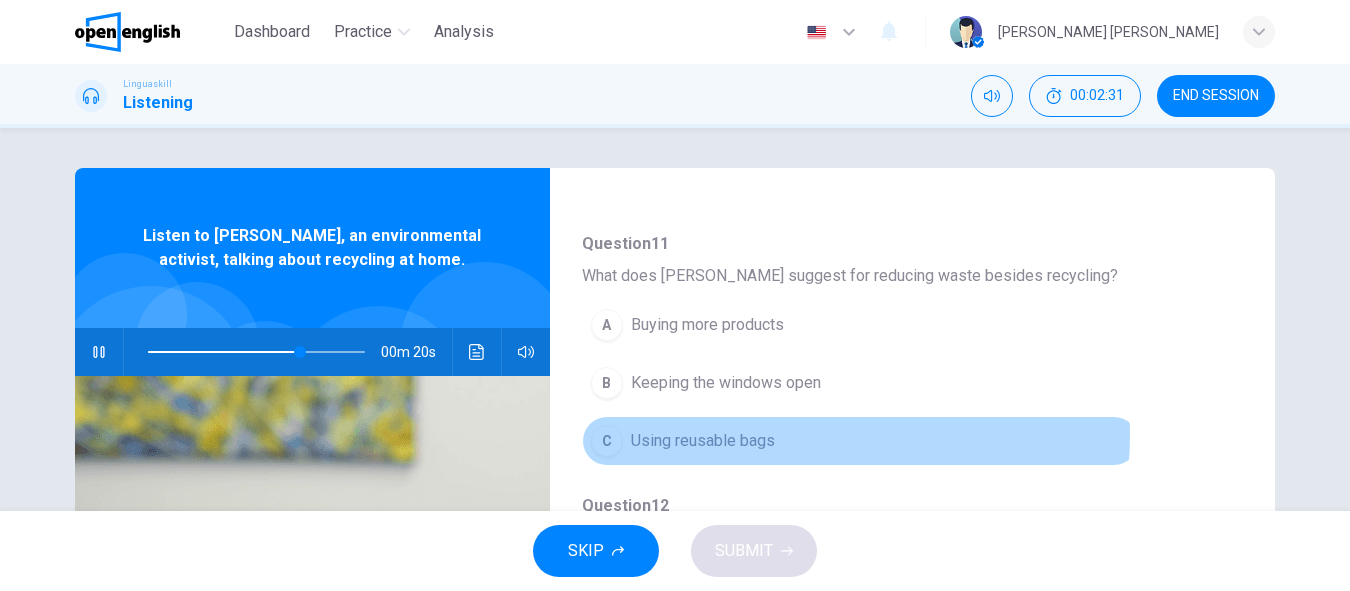 click on "Using reusable bags" at bounding box center (703, 441) 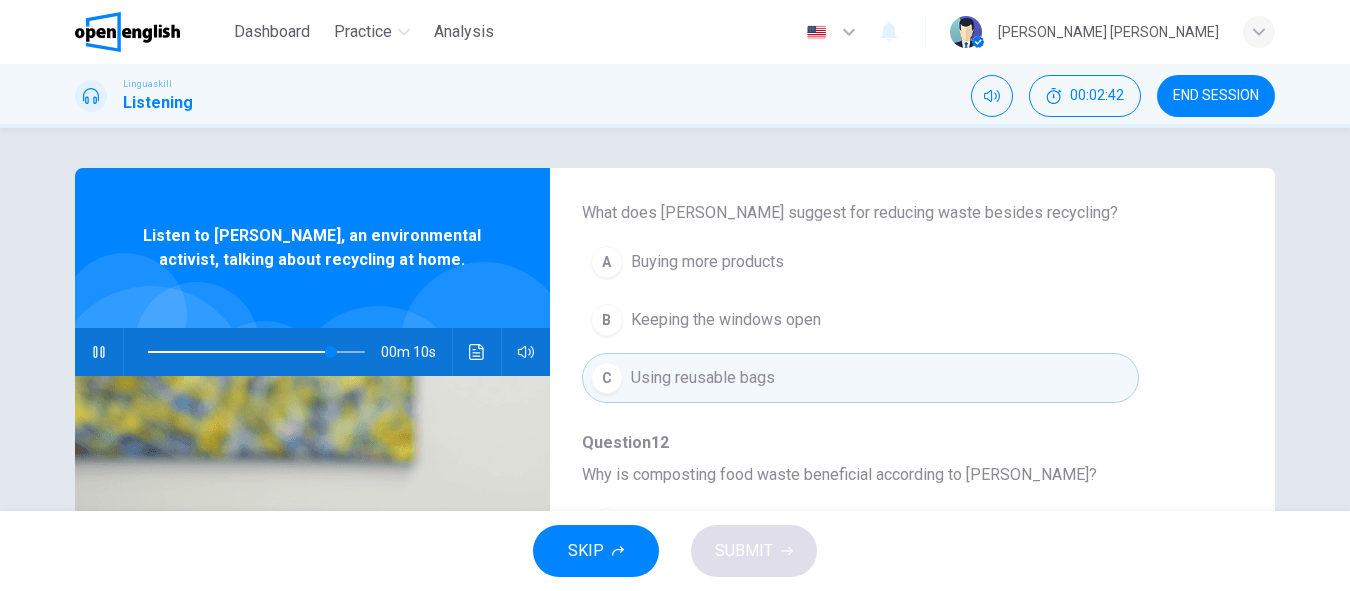 scroll, scrollTop: 863, scrollLeft: 0, axis: vertical 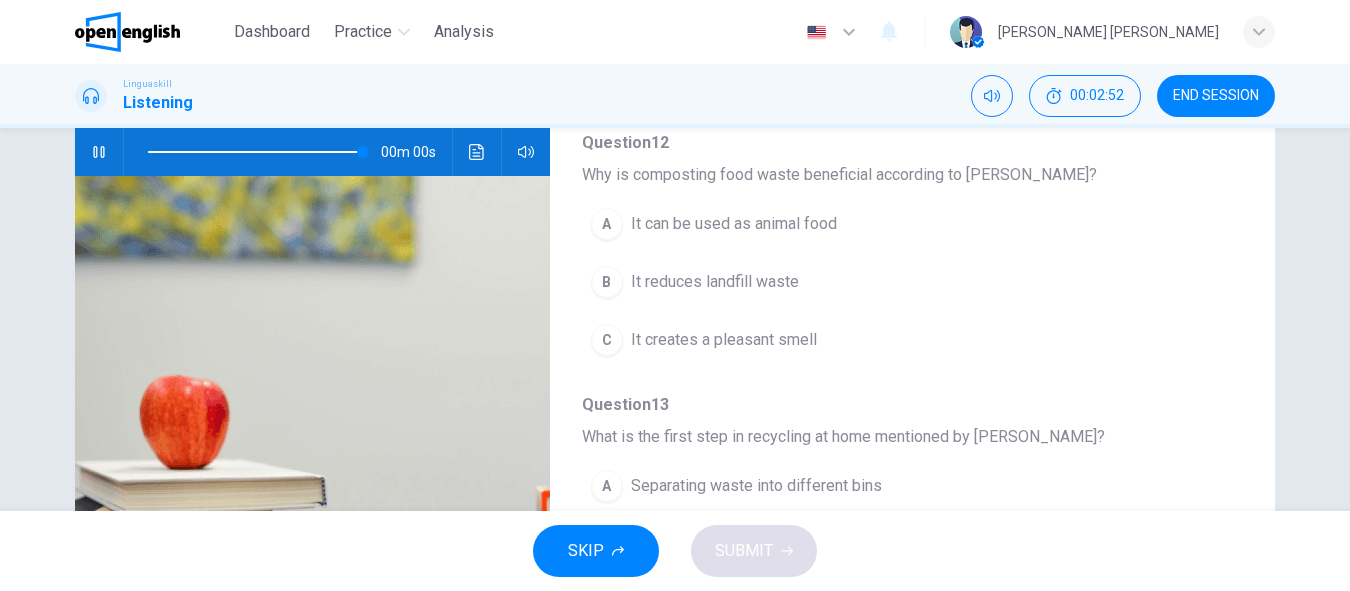 type on "*" 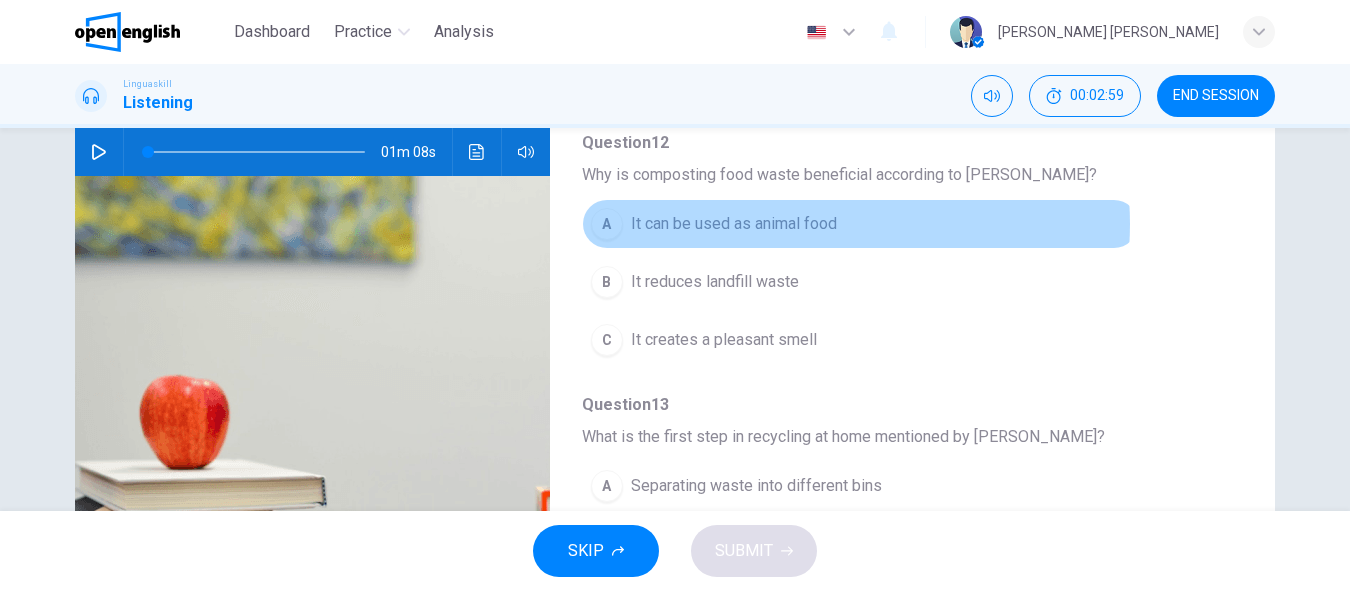 click on "It can be used as animal food" at bounding box center (734, 224) 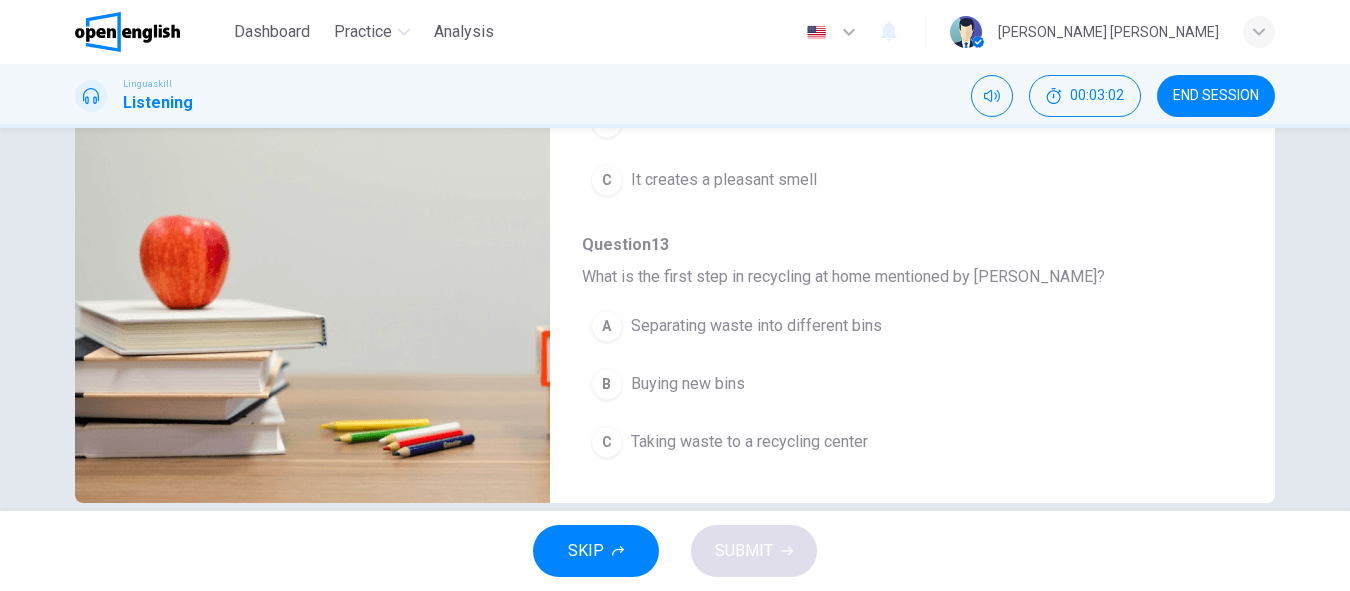 scroll, scrollTop: 392, scrollLeft: 0, axis: vertical 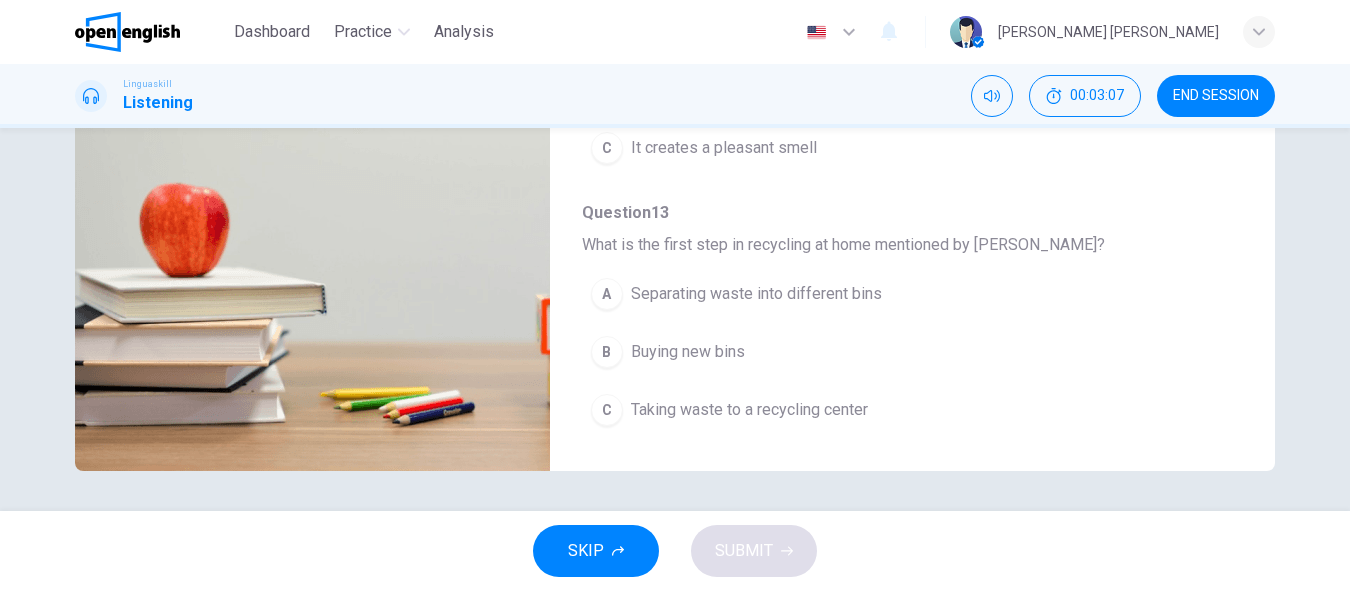 click on "Separating waste into different bins" at bounding box center (756, 294) 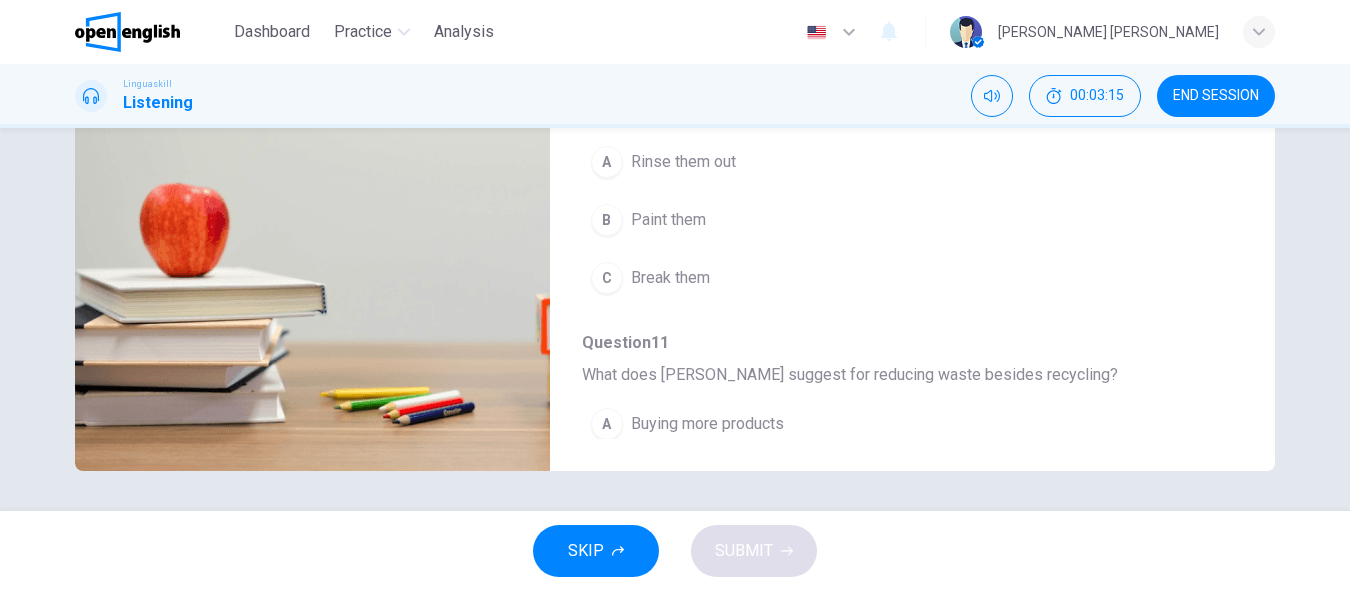 scroll, scrollTop: 163, scrollLeft: 0, axis: vertical 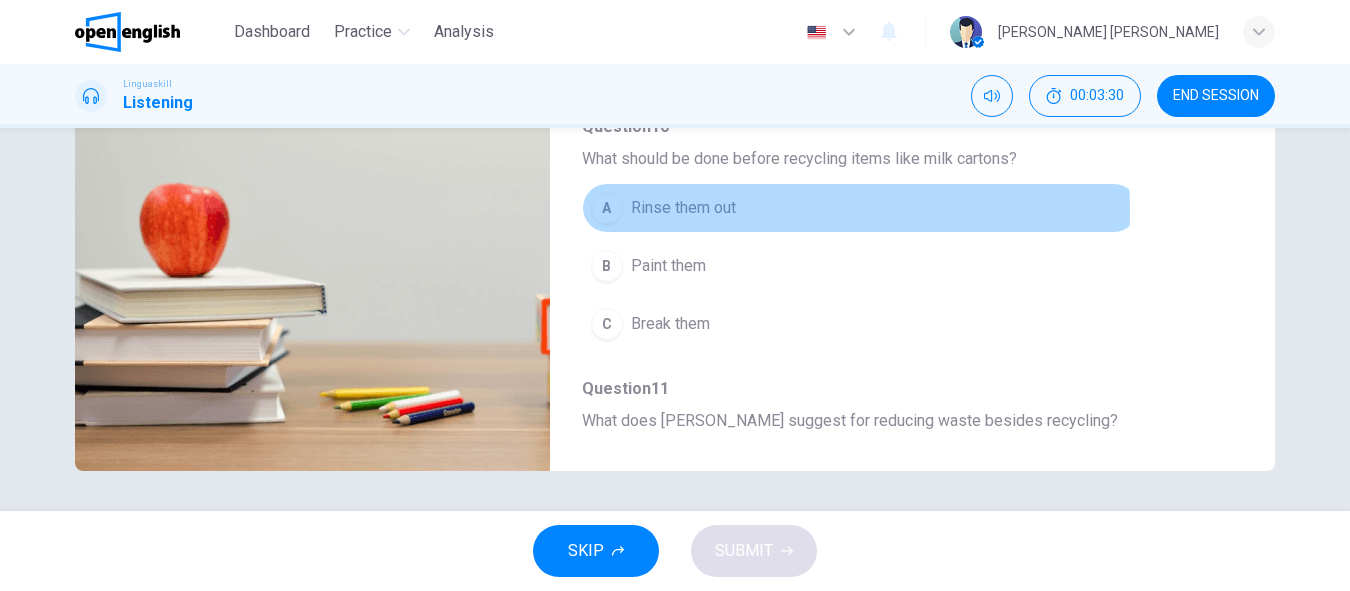 click on "Rinse them out" at bounding box center (683, 208) 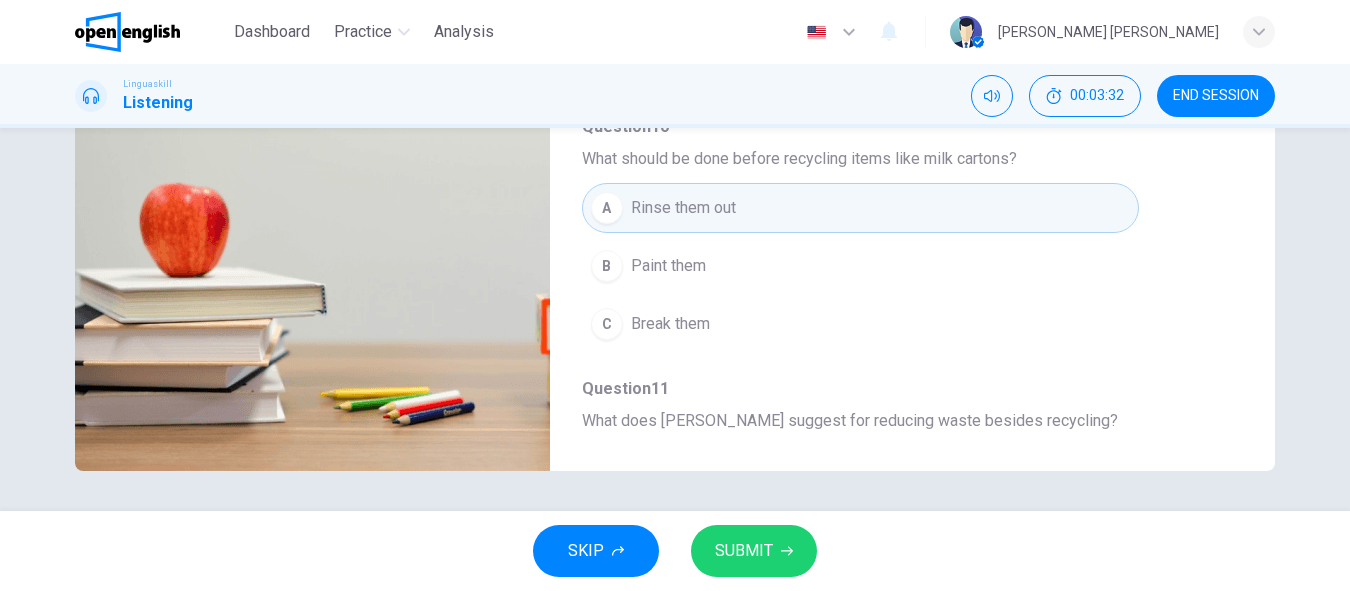 click on "SUBMIT" at bounding box center [744, 551] 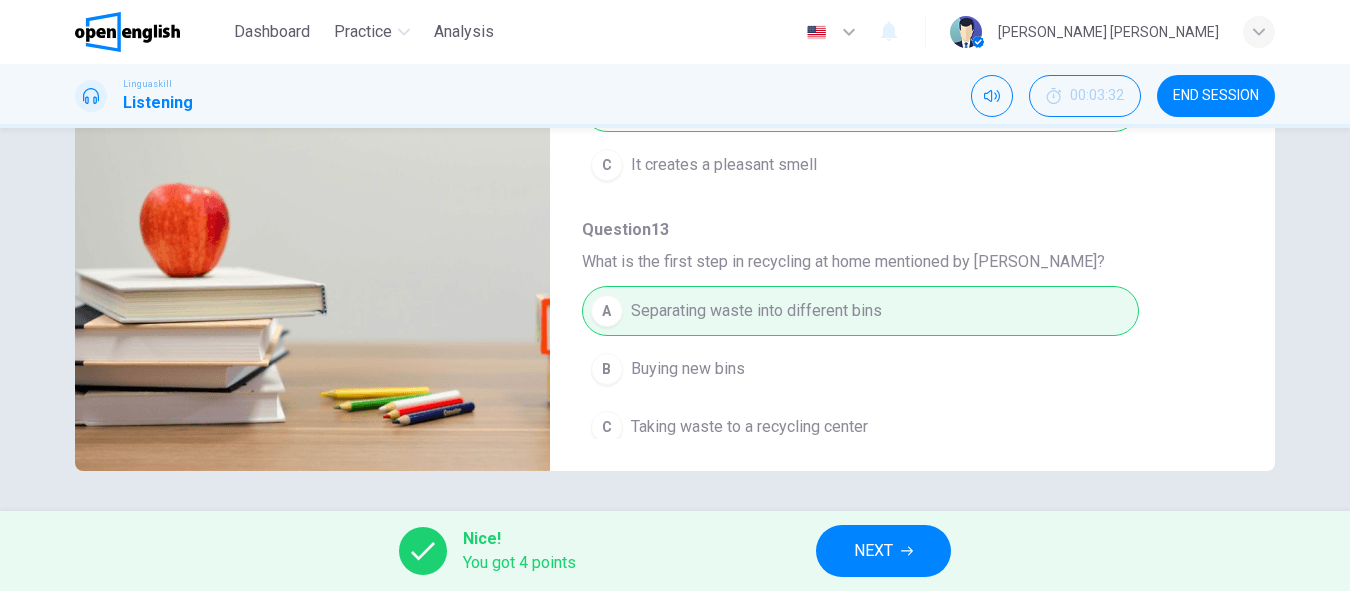 scroll, scrollTop: 863, scrollLeft: 0, axis: vertical 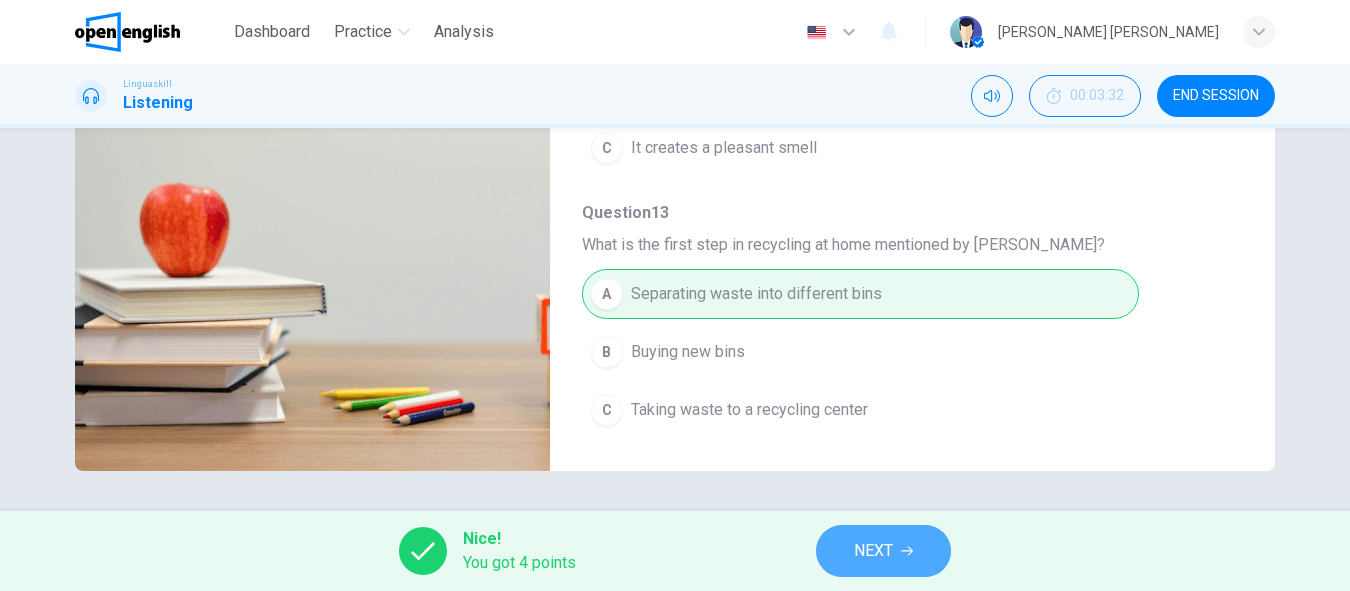 click on "NEXT" at bounding box center (873, 551) 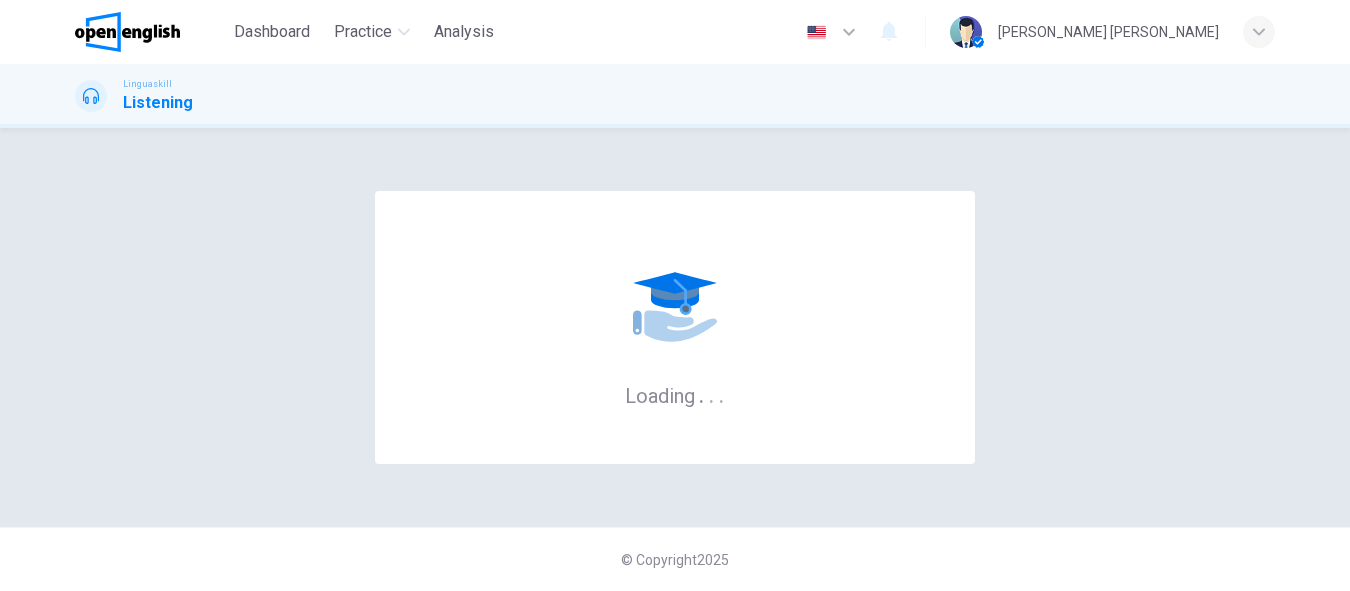 scroll, scrollTop: 0, scrollLeft: 0, axis: both 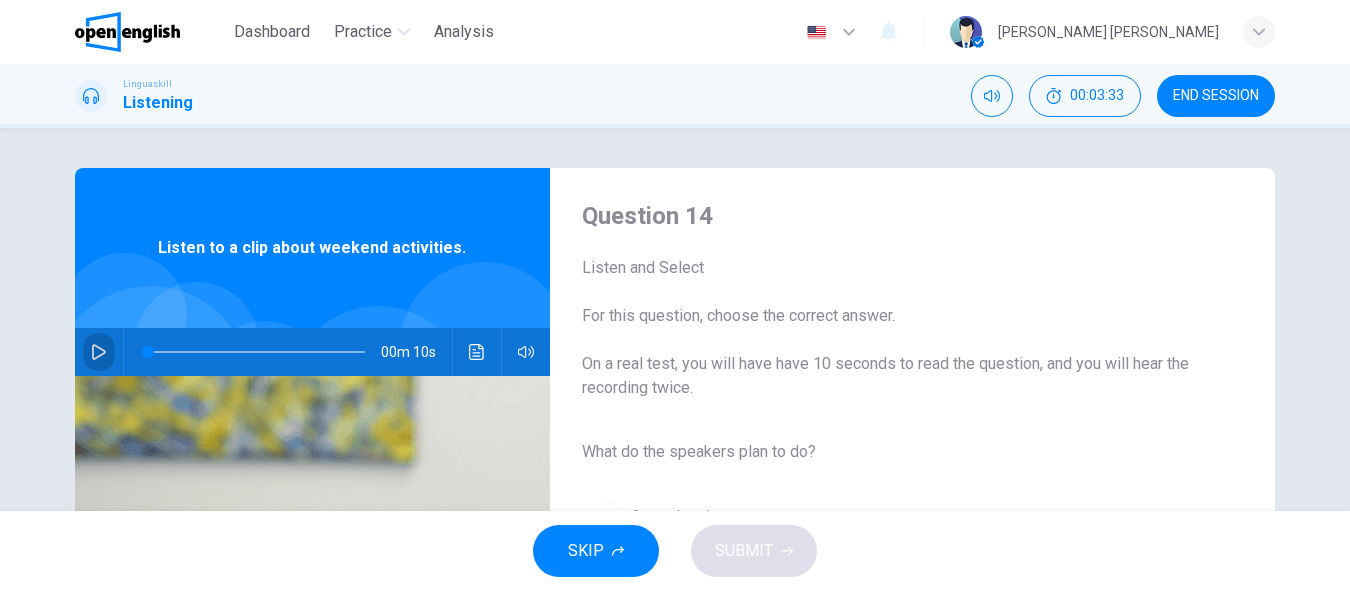 click 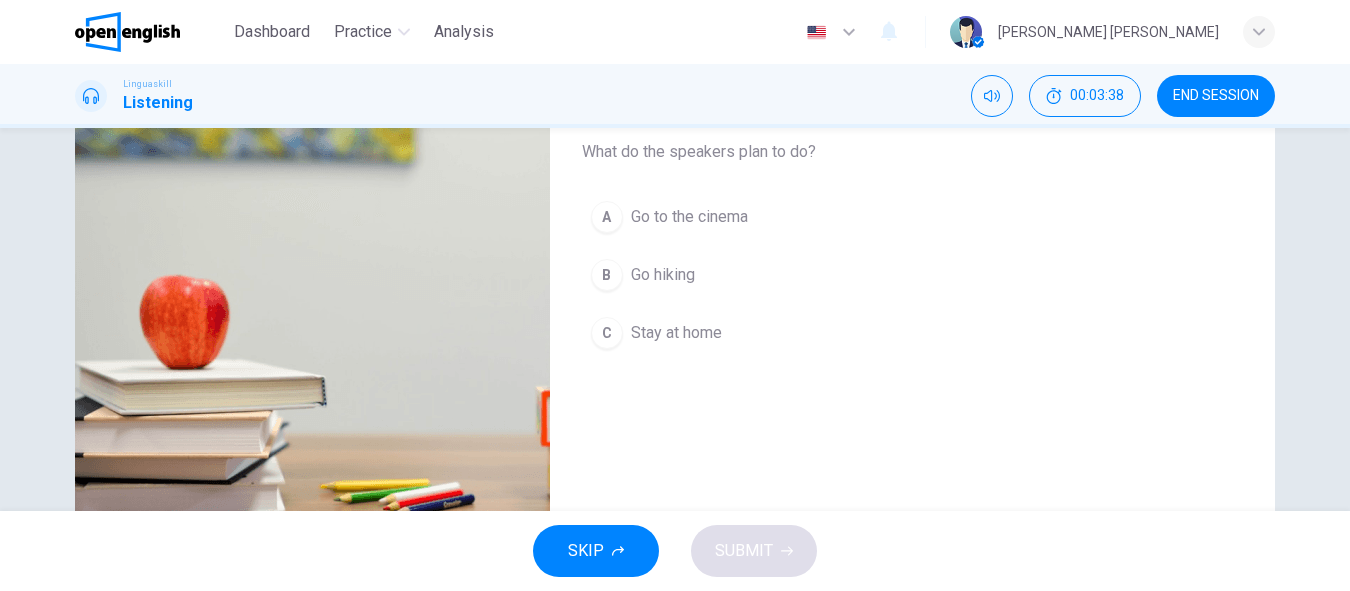 scroll, scrollTop: 200, scrollLeft: 0, axis: vertical 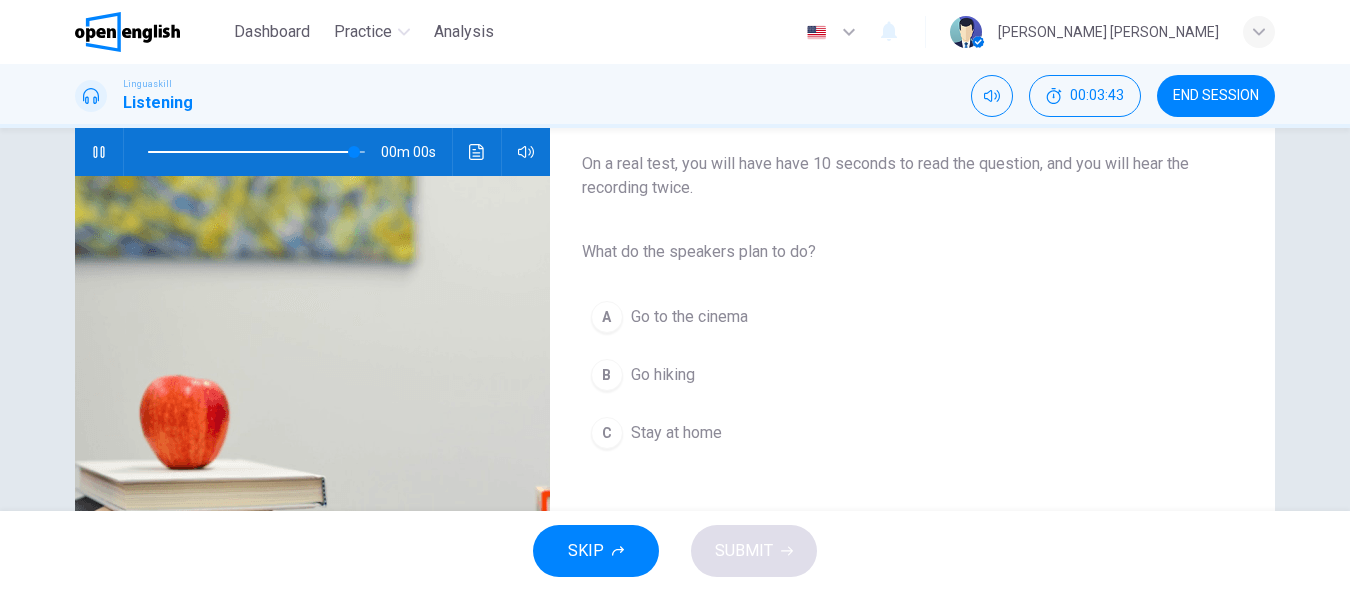 click on "Go hiking" at bounding box center [663, 375] 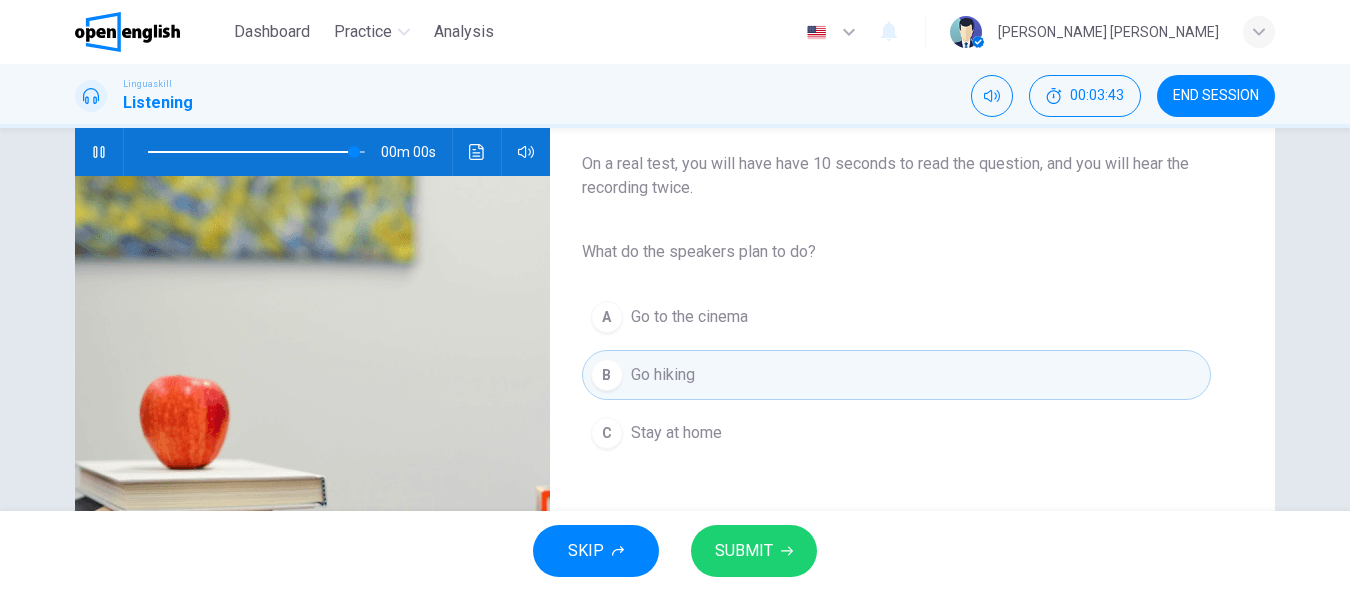 type on "*" 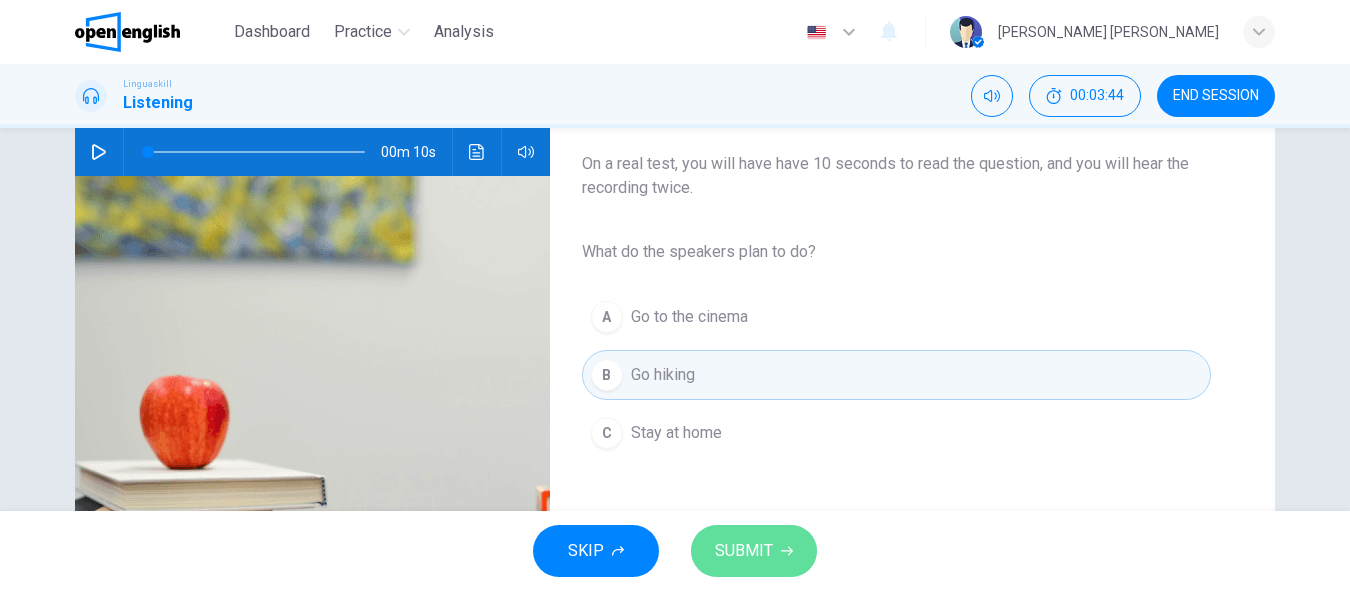 click on "SUBMIT" at bounding box center [744, 551] 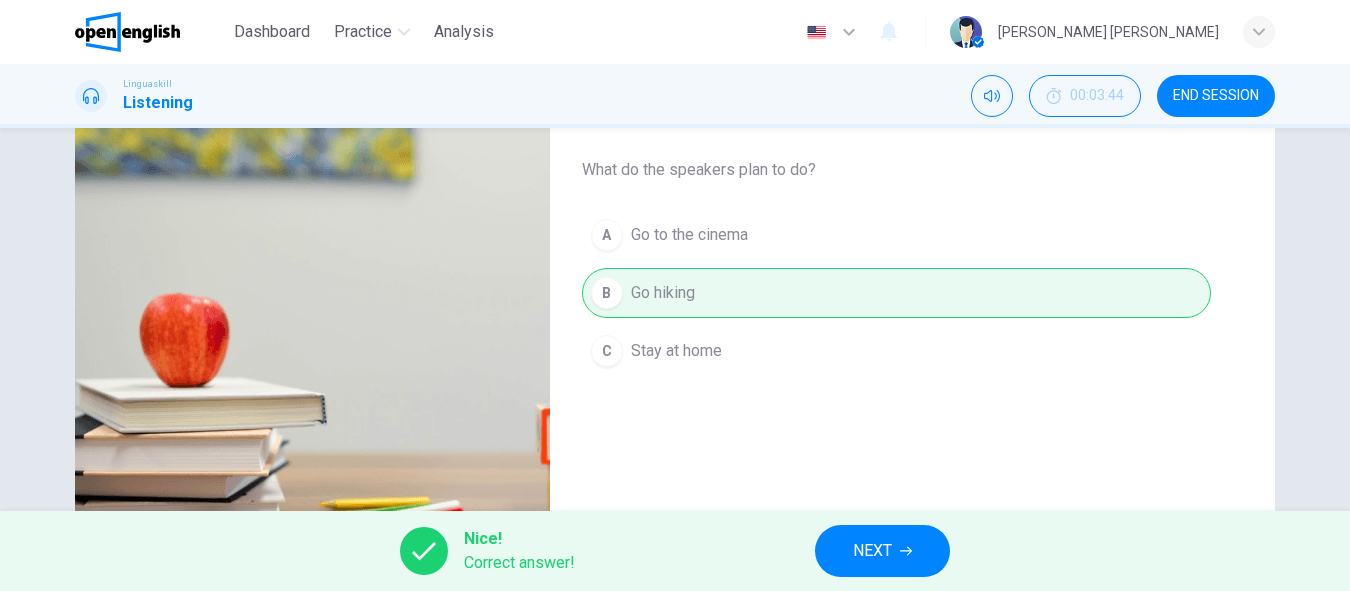 scroll, scrollTop: 392, scrollLeft: 0, axis: vertical 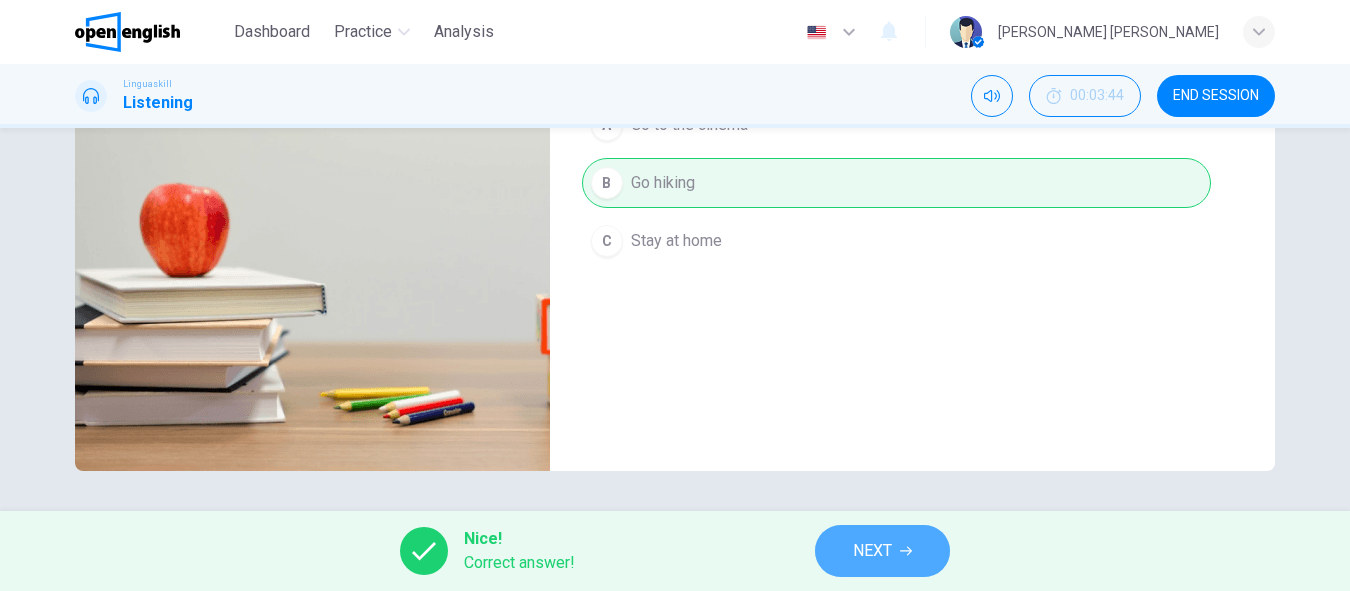 click on "NEXT" at bounding box center (872, 551) 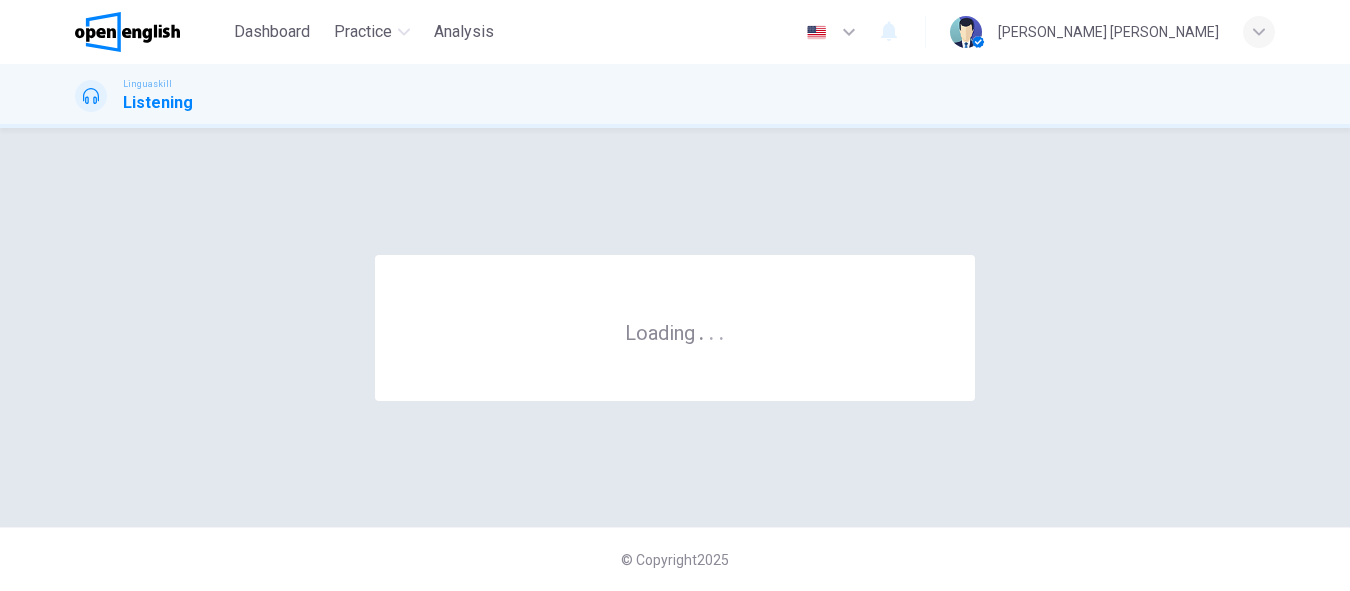 scroll, scrollTop: 0, scrollLeft: 0, axis: both 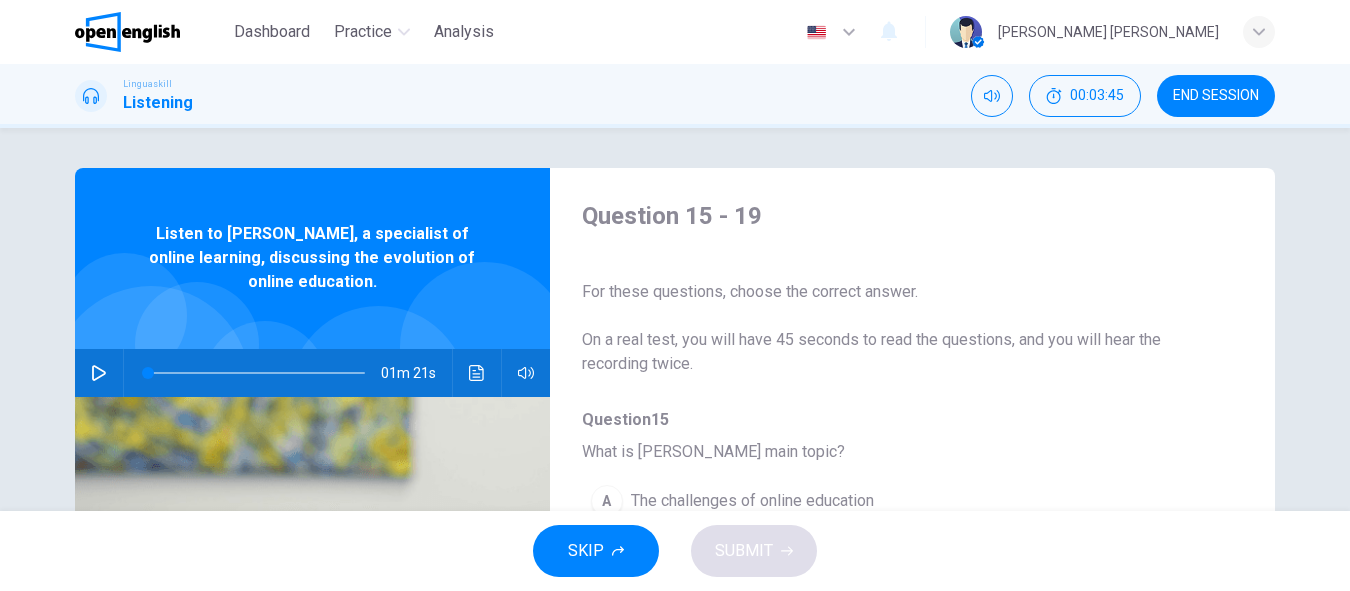 click 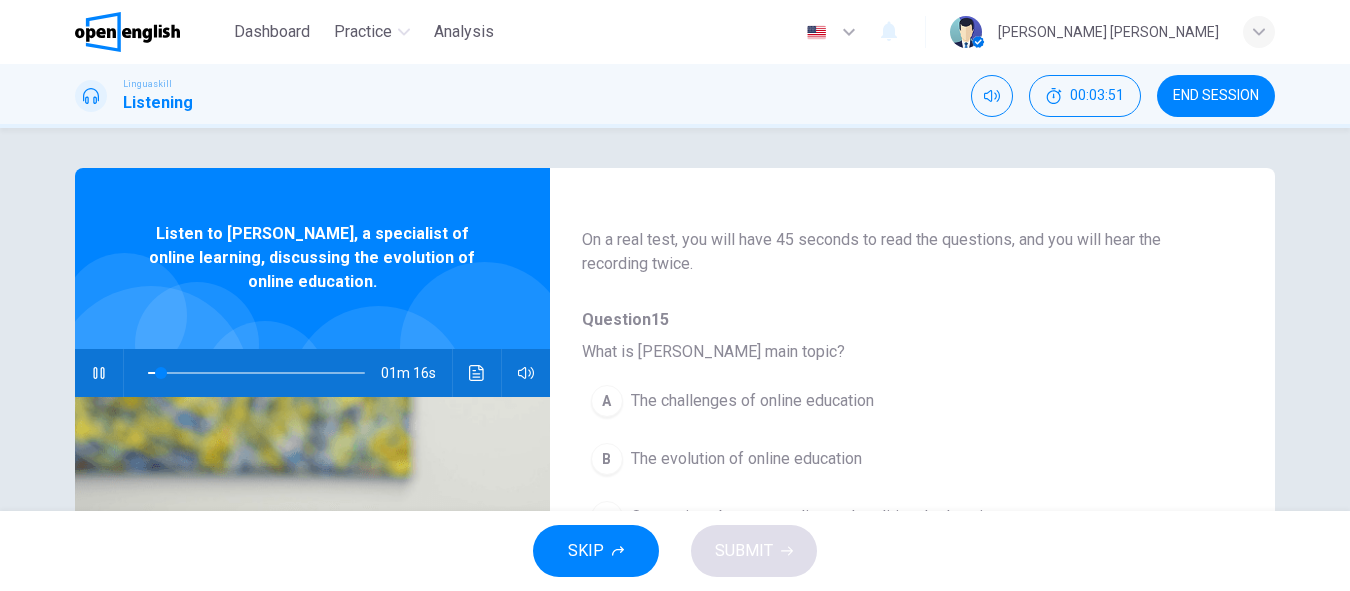 scroll, scrollTop: 200, scrollLeft: 0, axis: vertical 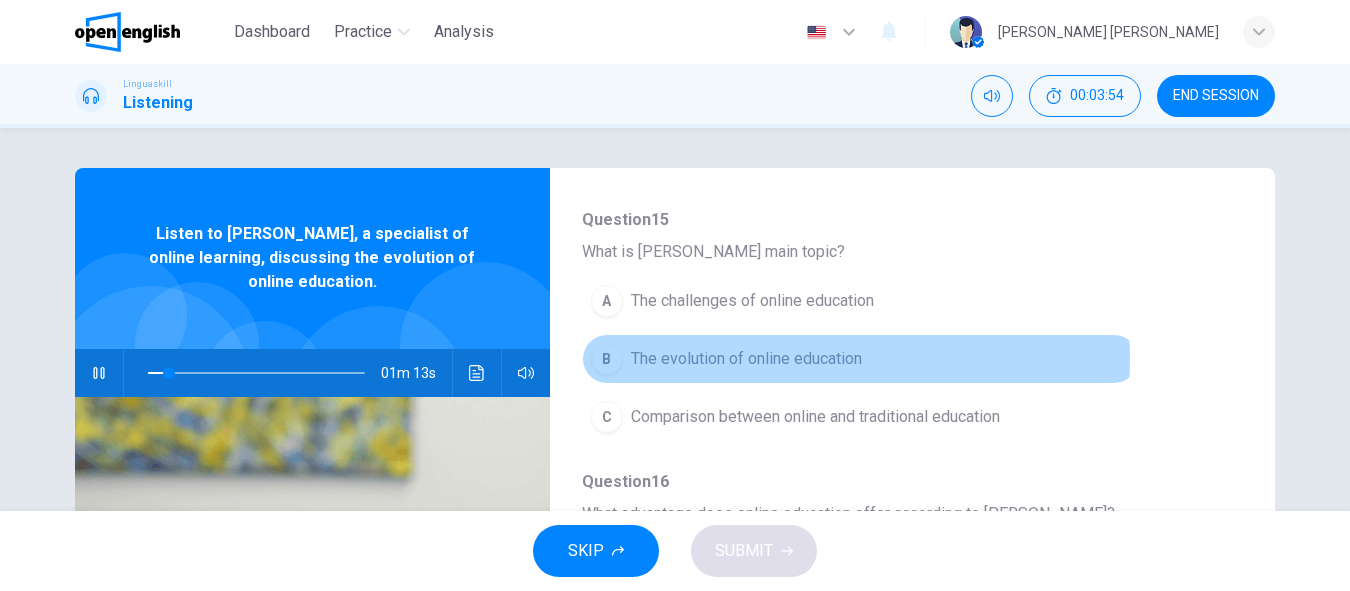 click on "The evolution of online education" at bounding box center (746, 359) 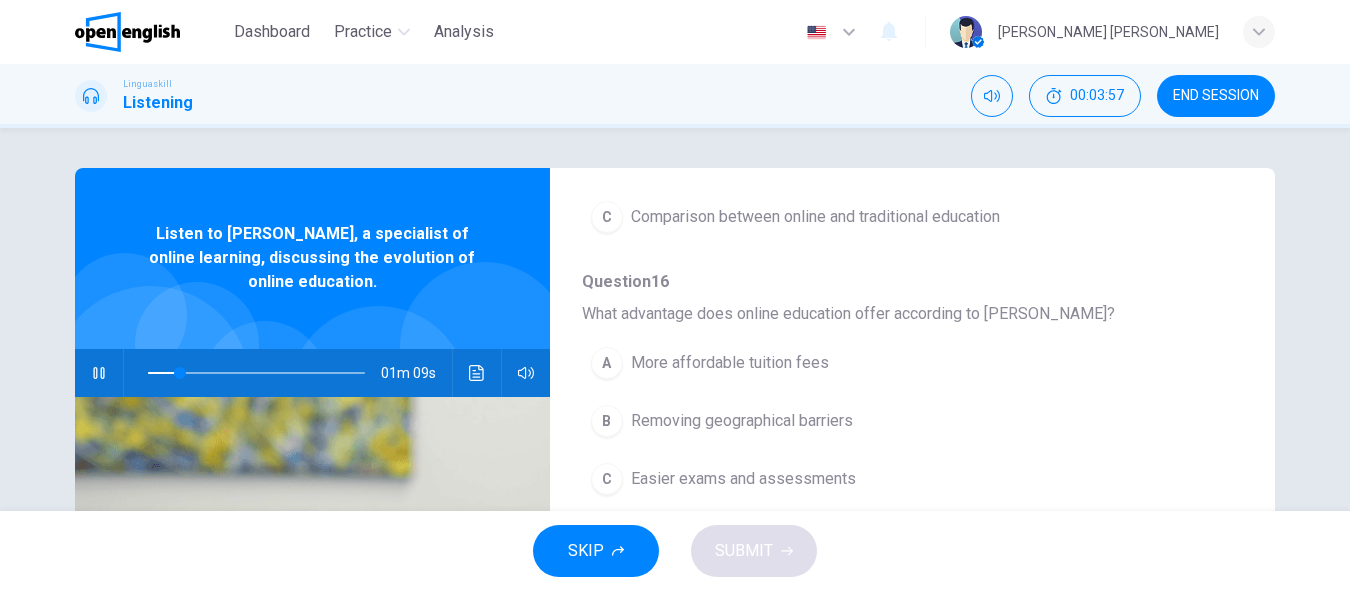 scroll, scrollTop: 500, scrollLeft: 0, axis: vertical 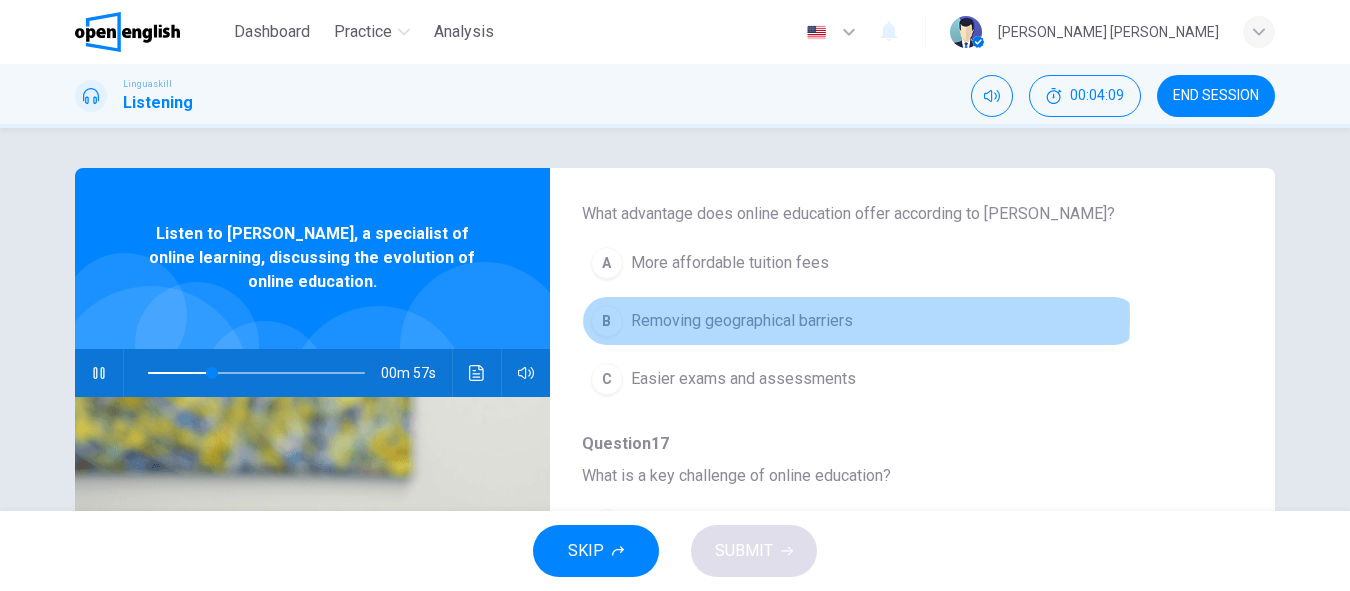 click on "Removing geographical barriers" at bounding box center [742, 321] 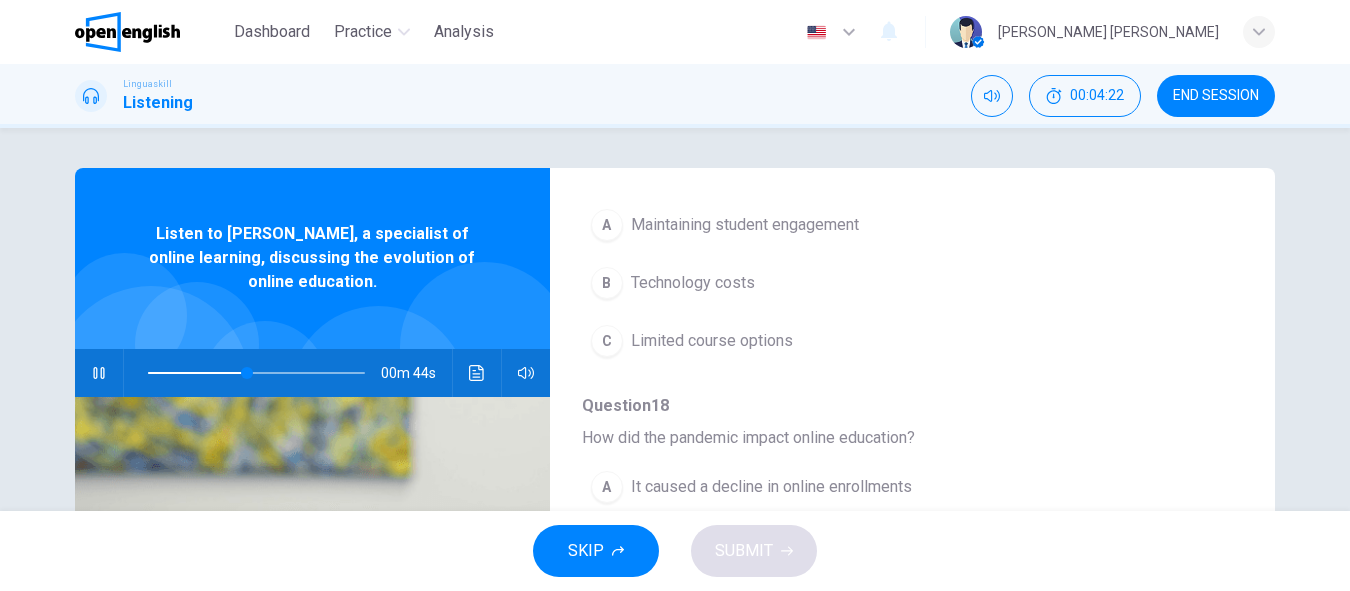 scroll, scrollTop: 863, scrollLeft: 0, axis: vertical 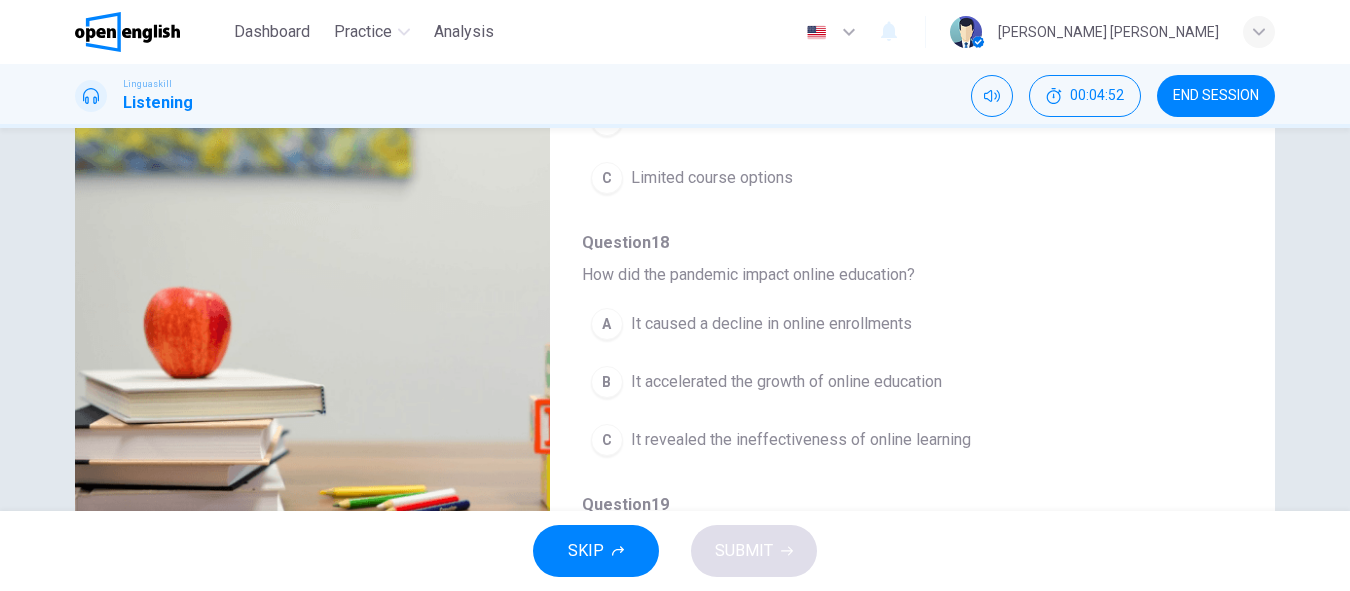 click on "It accelerated the growth of online education" at bounding box center (786, 382) 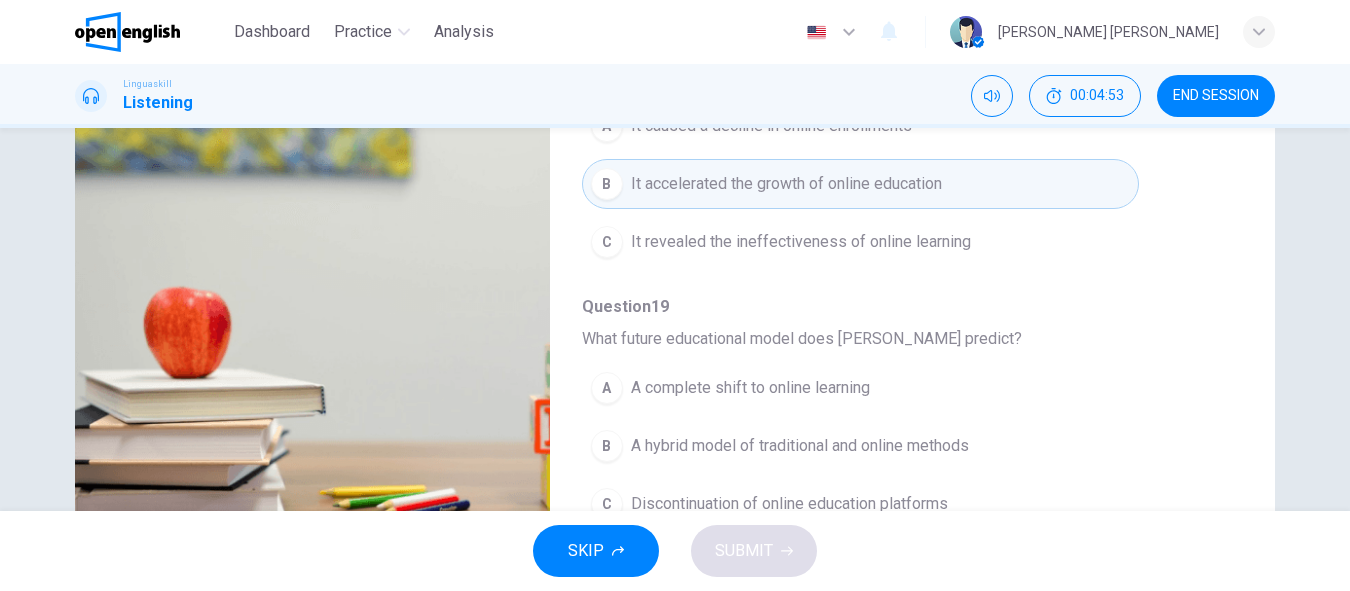 scroll, scrollTop: 863, scrollLeft: 0, axis: vertical 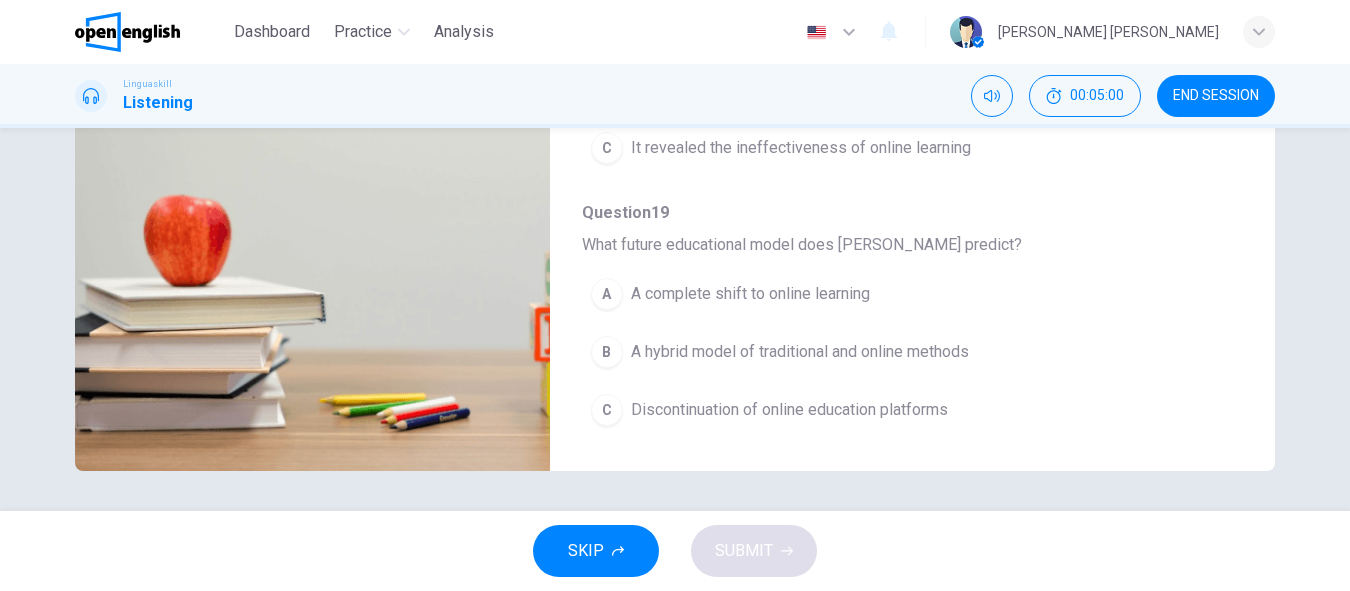 click on "A hybrid model of traditional and online methods" at bounding box center [800, 352] 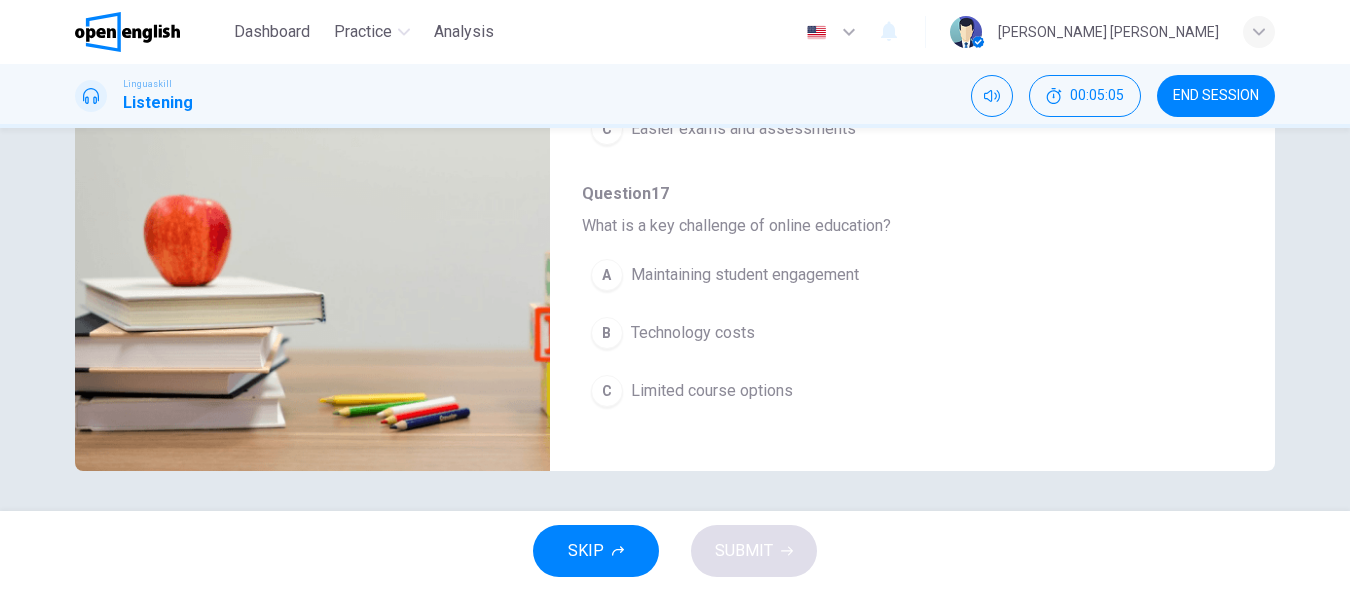 scroll, scrollTop: 363, scrollLeft: 0, axis: vertical 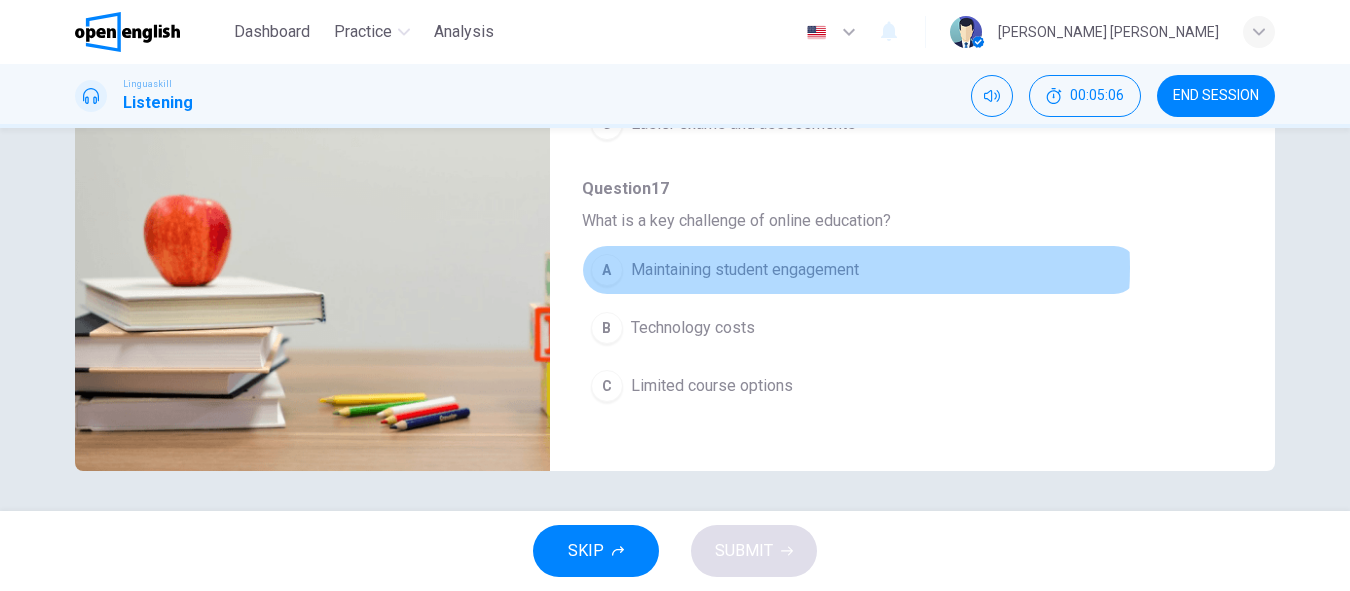 type on "*" 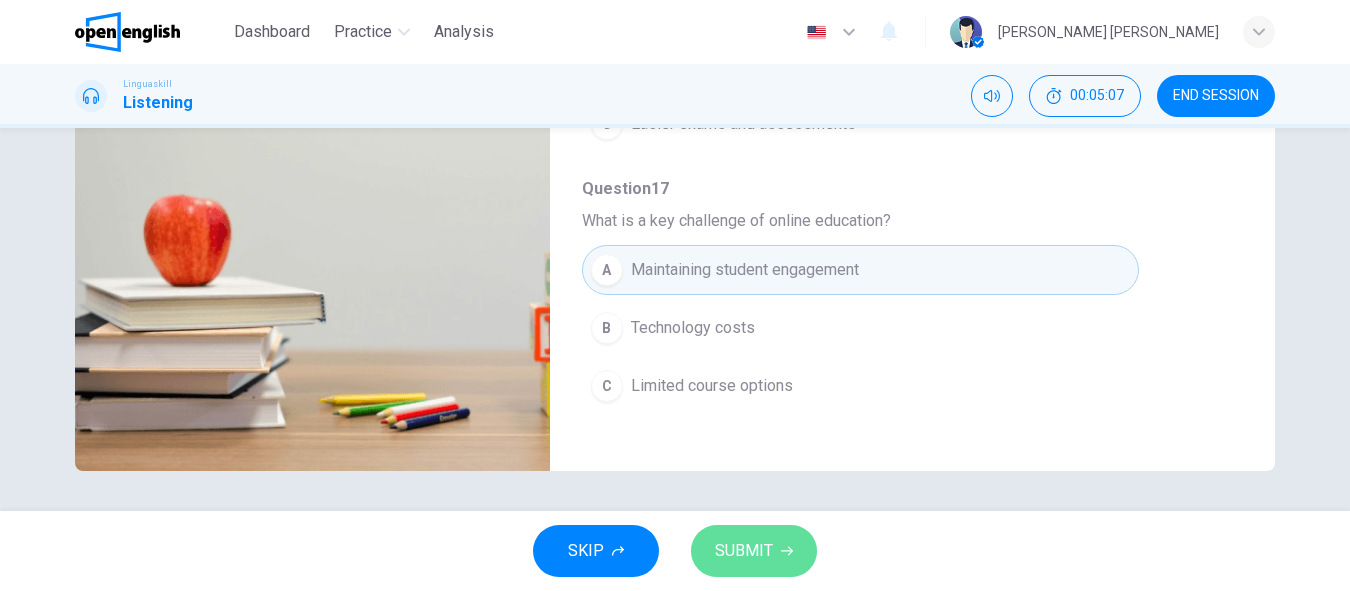 click on "SUBMIT" at bounding box center [744, 551] 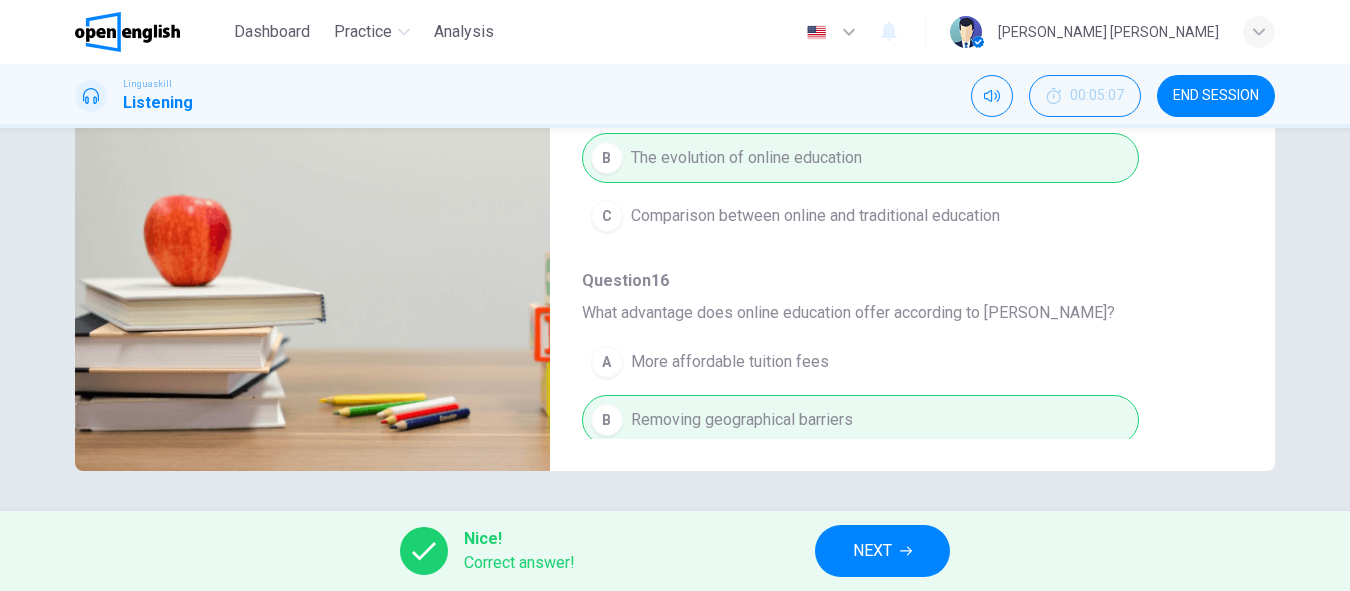 scroll, scrollTop: 0, scrollLeft: 0, axis: both 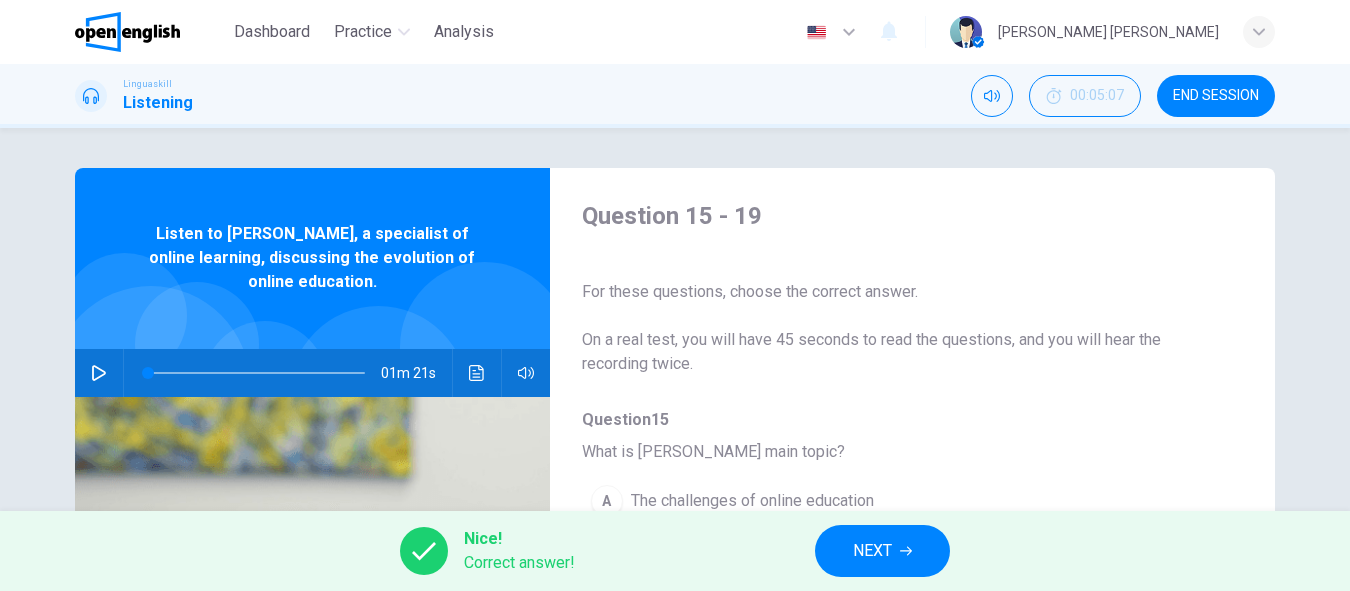 click on "NEXT" at bounding box center [882, 551] 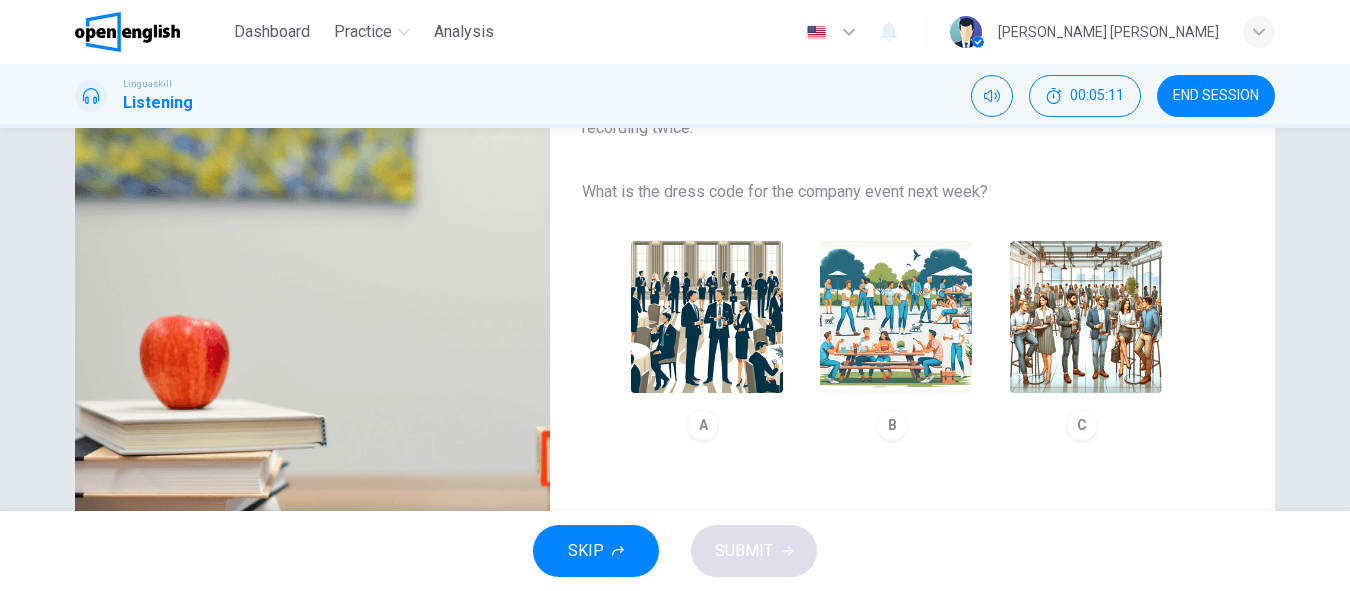 scroll, scrollTop: 0, scrollLeft: 0, axis: both 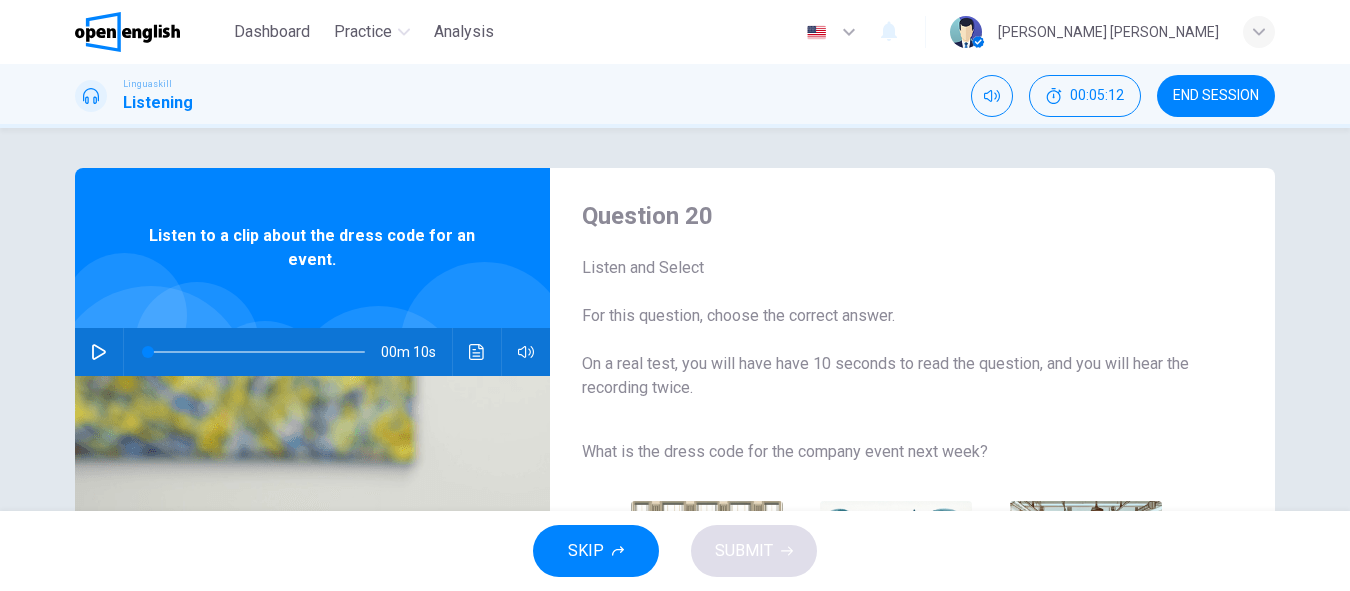 click at bounding box center [99, 352] 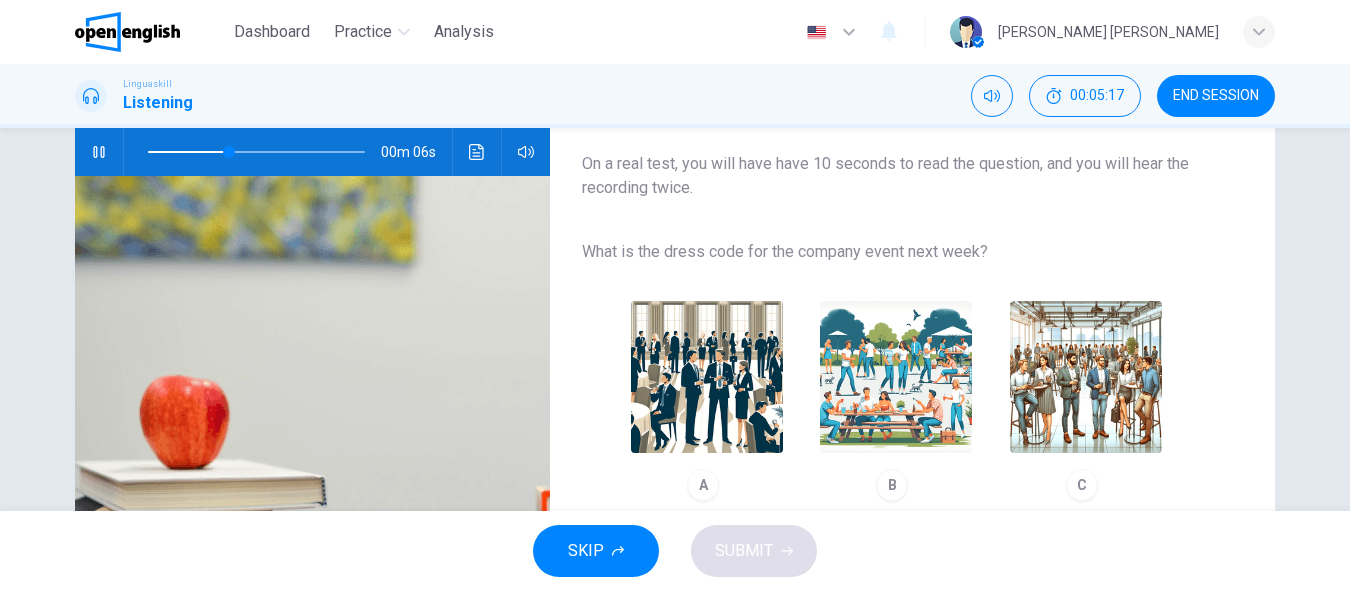 scroll, scrollTop: 300, scrollLeft: 0, axis: vertical 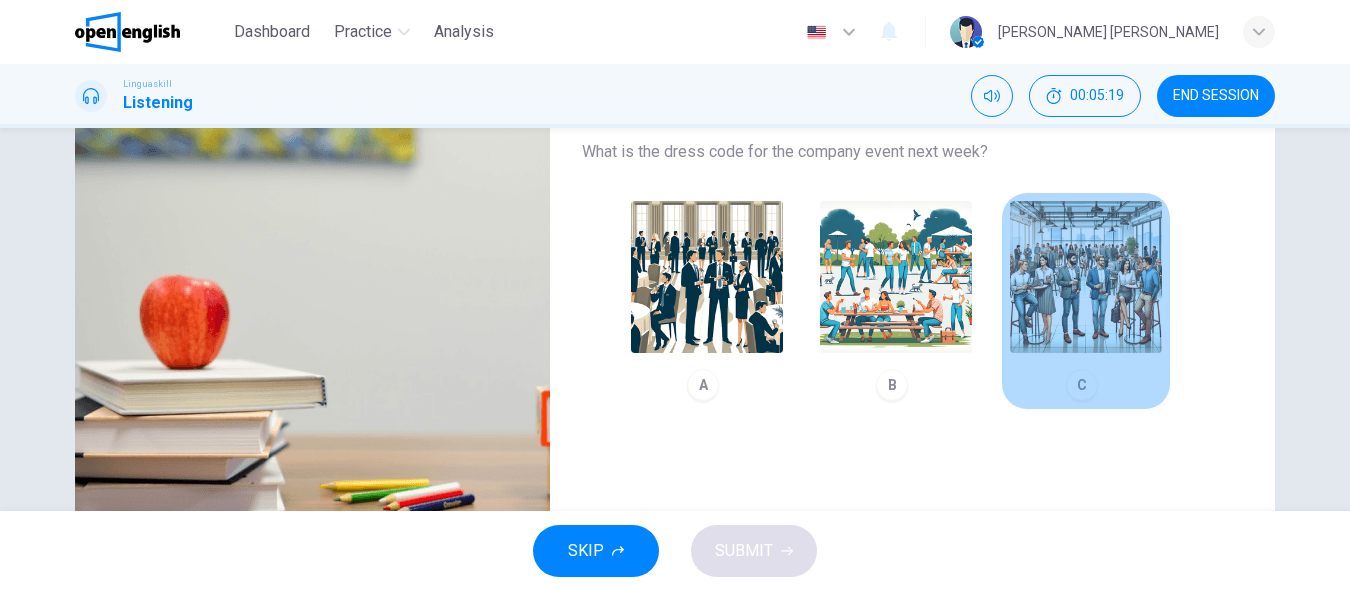 click at bounding box center (1086, 277) 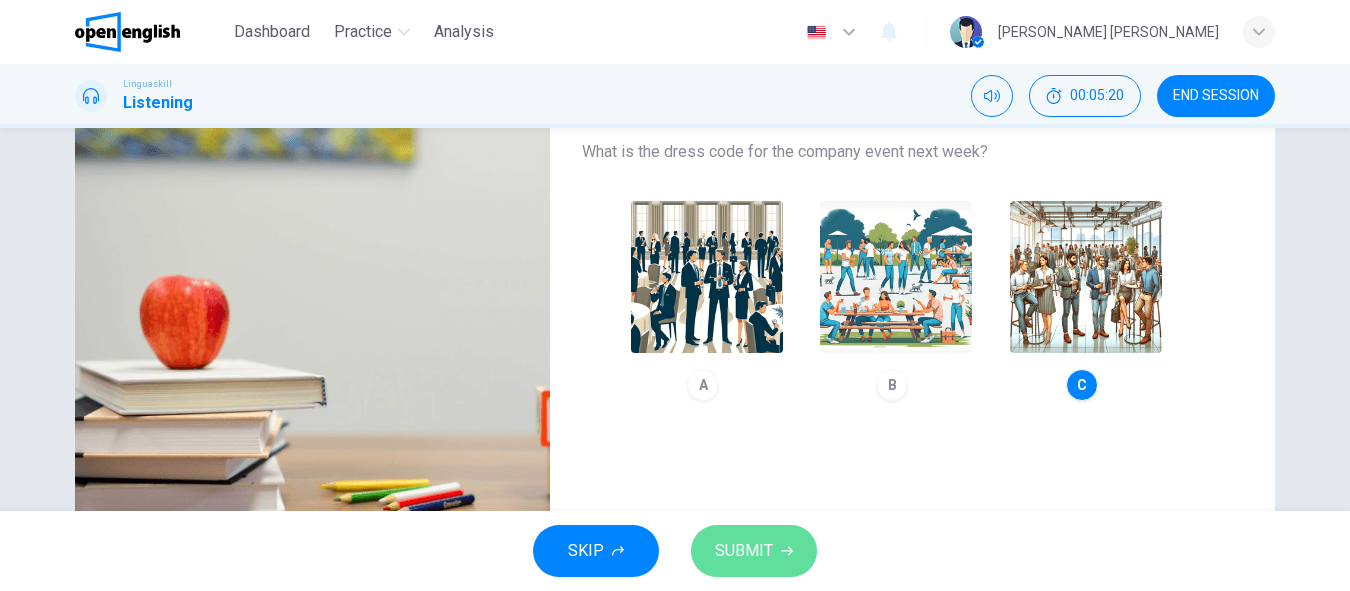 click on "SUBMIT" at bounding box center (754, 551) 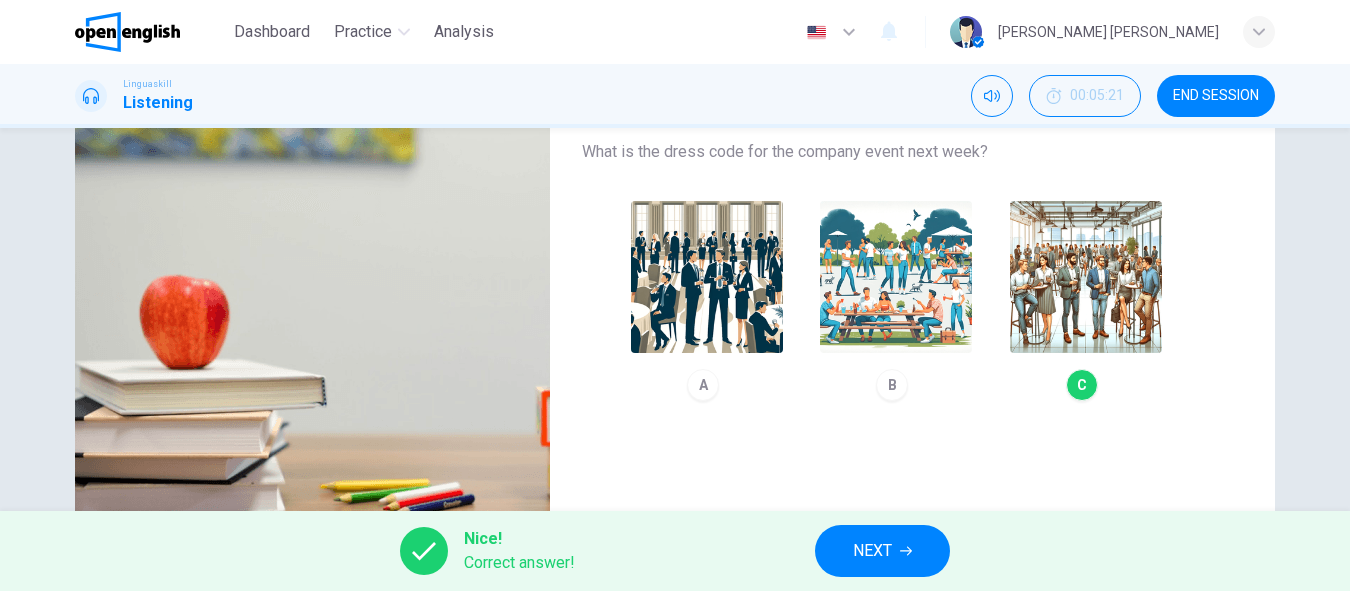 type on "**" 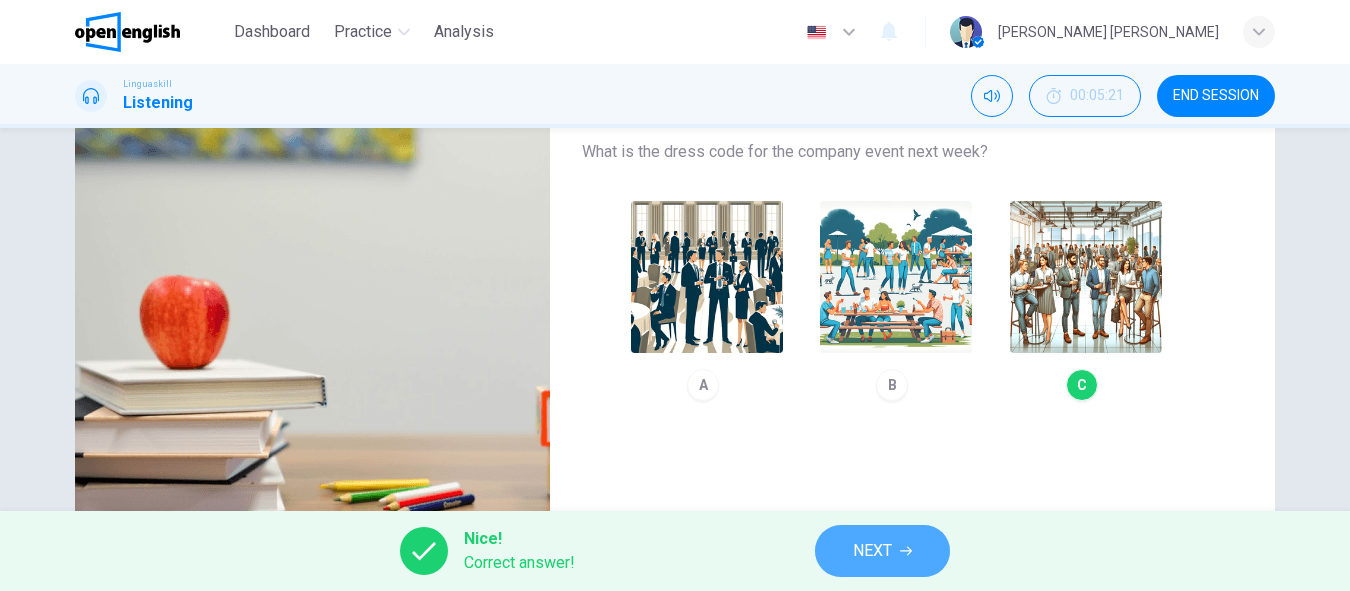 click 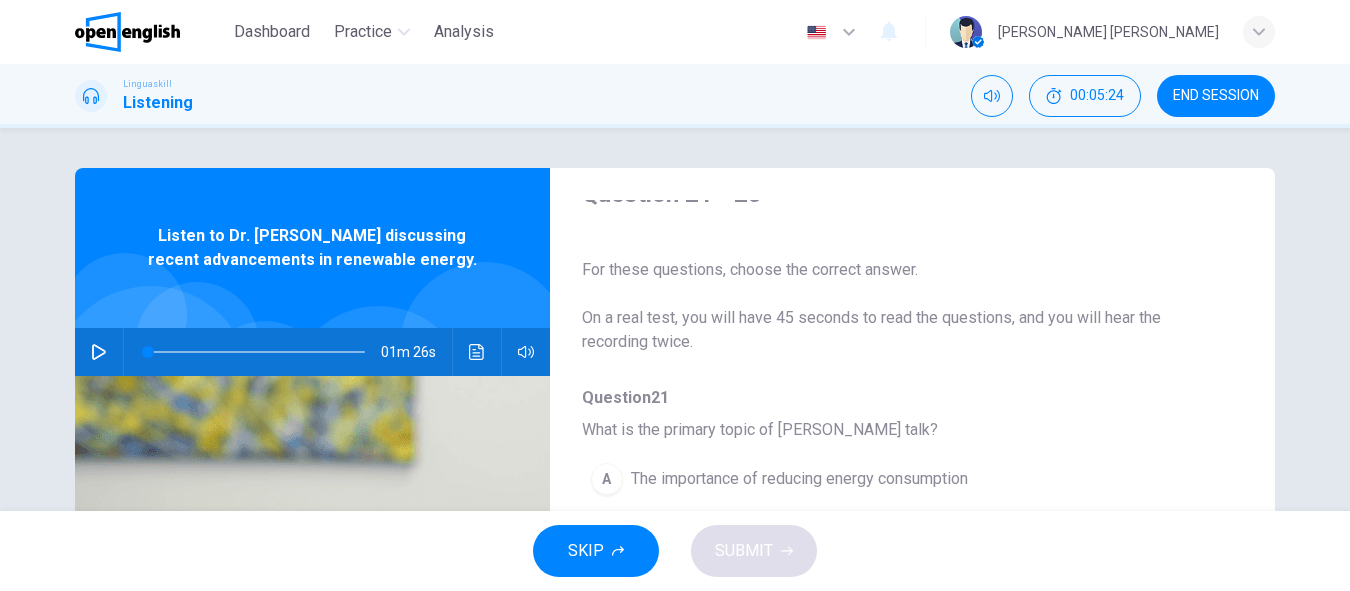 scroll, scrollTop: 0, scrollLeft: 0, axis: both 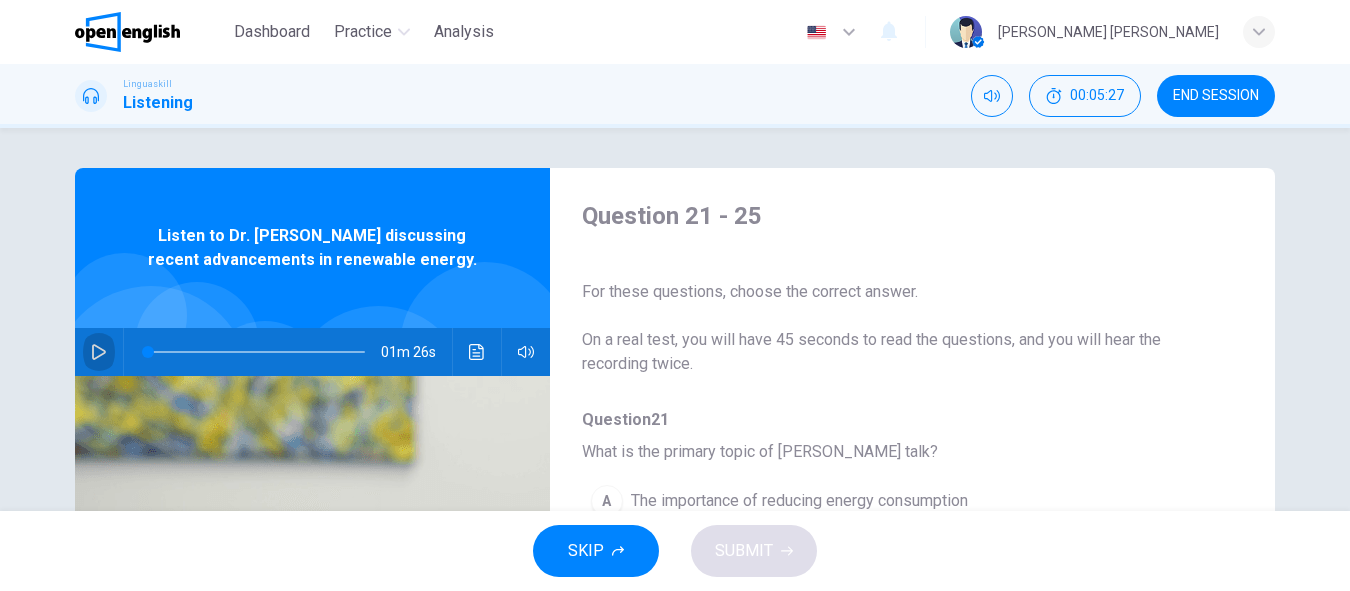 click at bounding box center (99, 352) 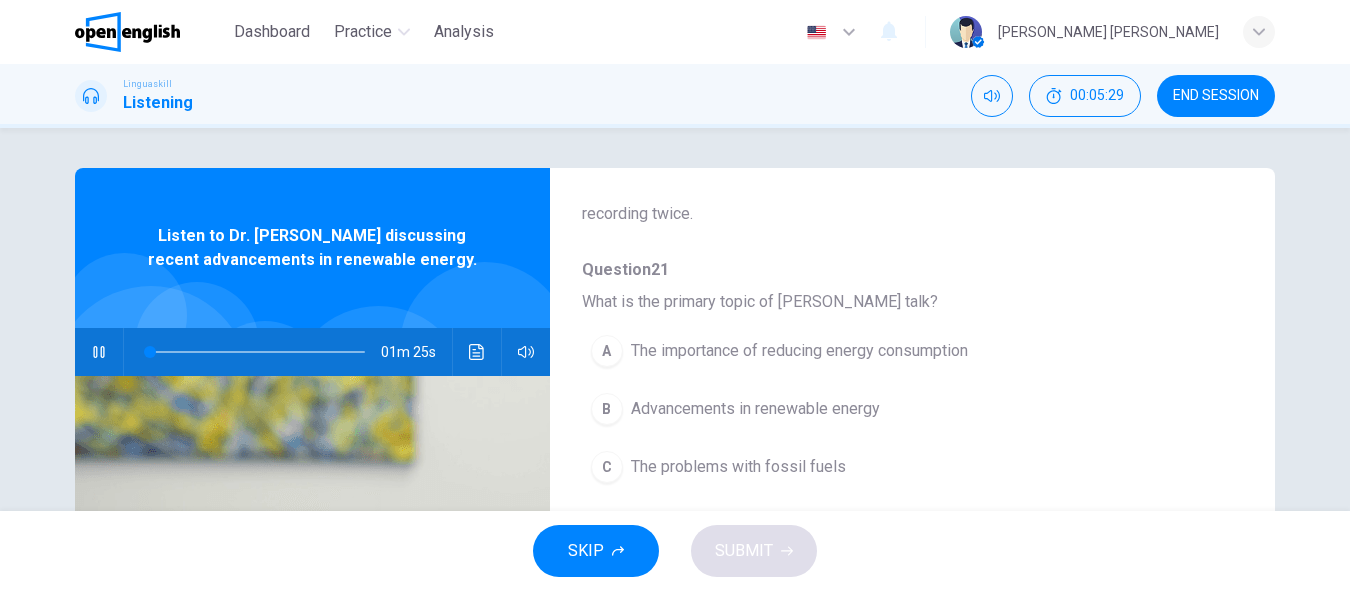 scroll, scrollTop: 200, scrollLeft: 0, axis: vertical 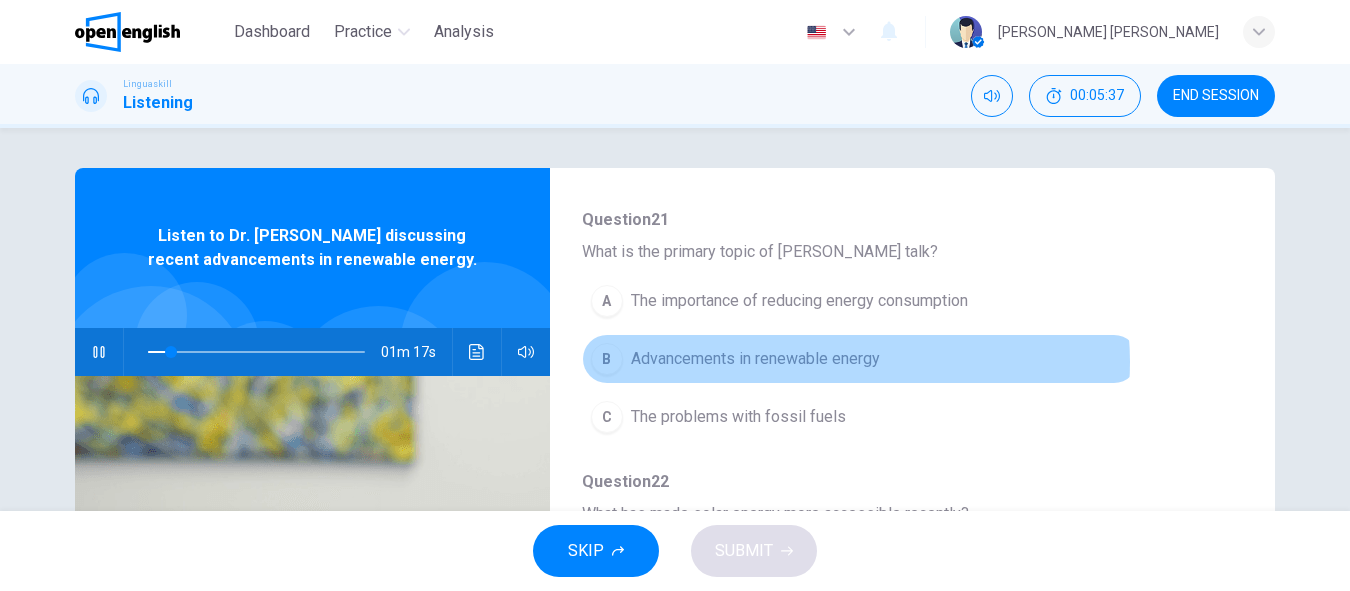 click on "Advancements in renewable energy" at bounding box center (755, 359) 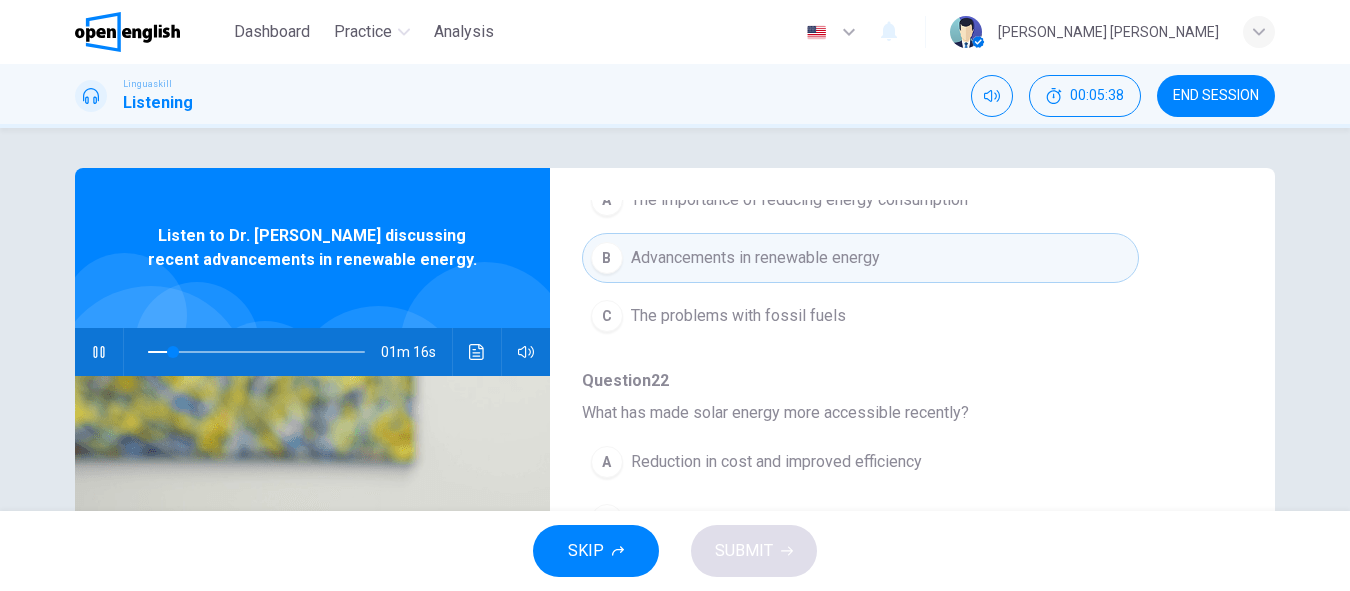 scroll, scrollTop: 400, scrollLeft: 0, axis: vertical 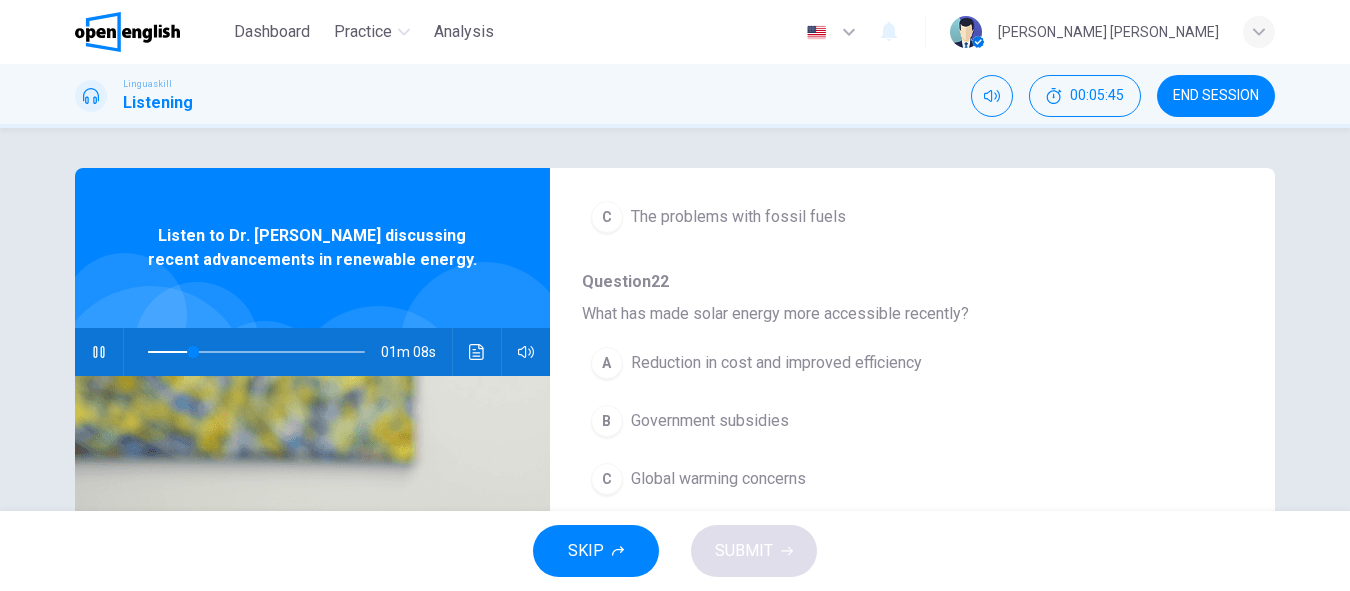 click on "Reduction in cost and improved efficiency" at bounding box center (776, 363) 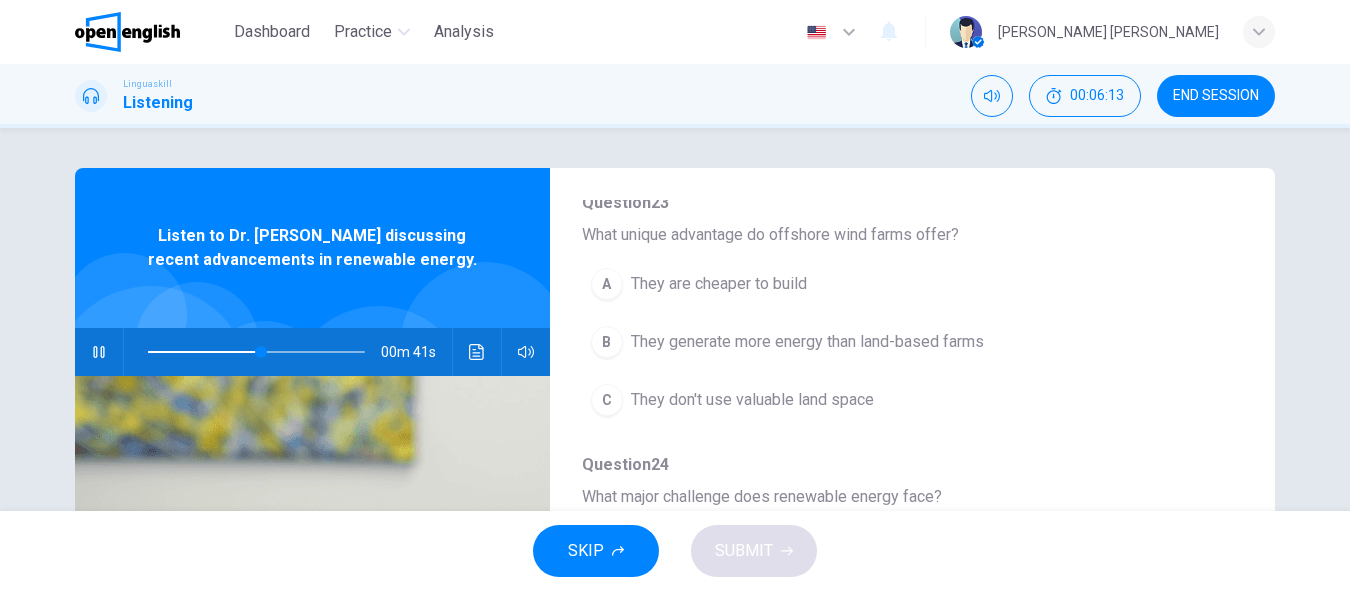 scroll, scrollTop: 887, scrollLeft: 0, axis: vertical 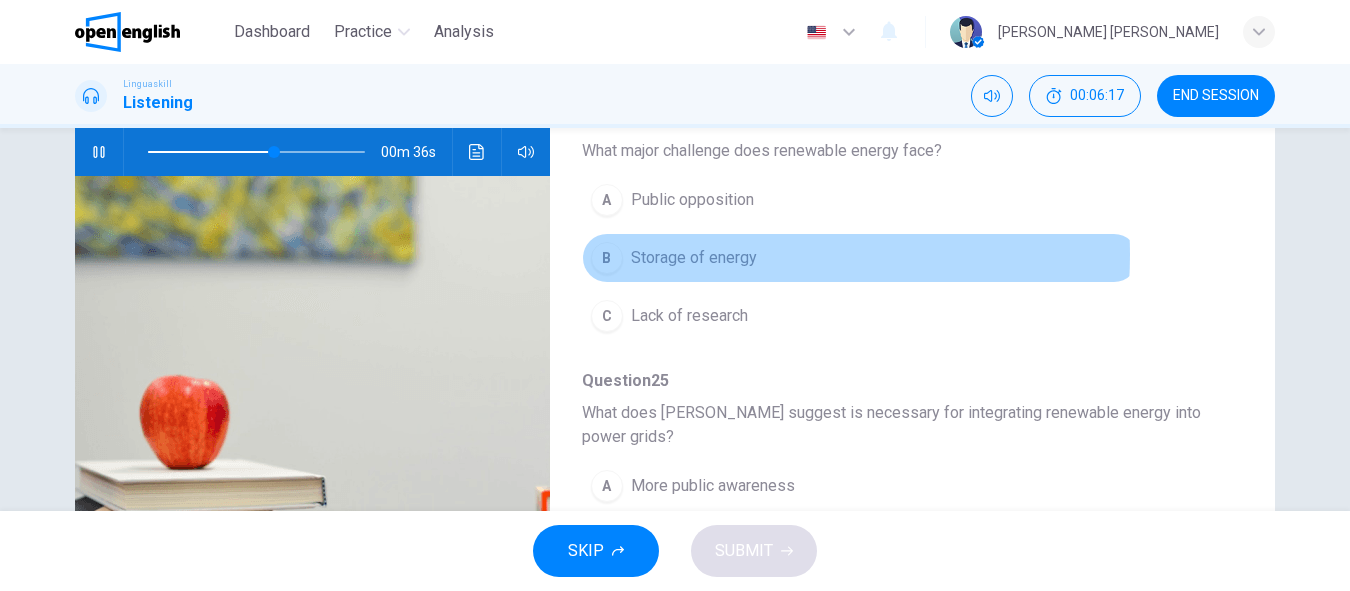 click on "Storage of energy" at bounding box center (694, 258) 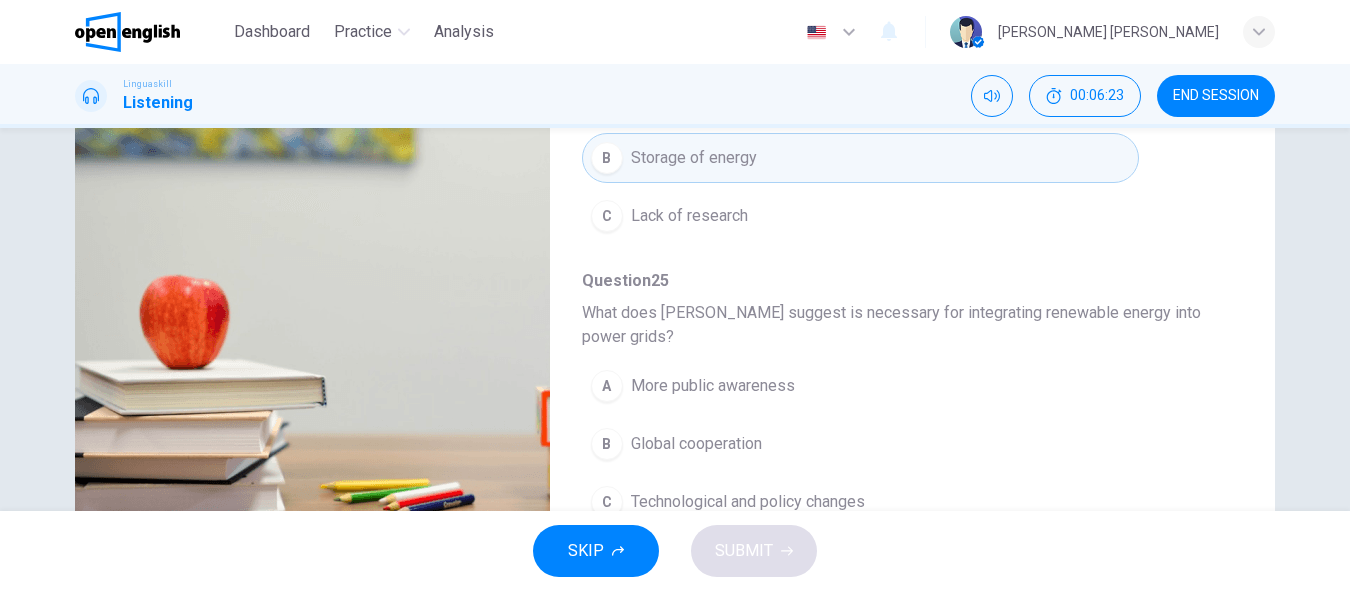 scroll, scrollTop: 392, scrollLeft: 0, axis: vertical 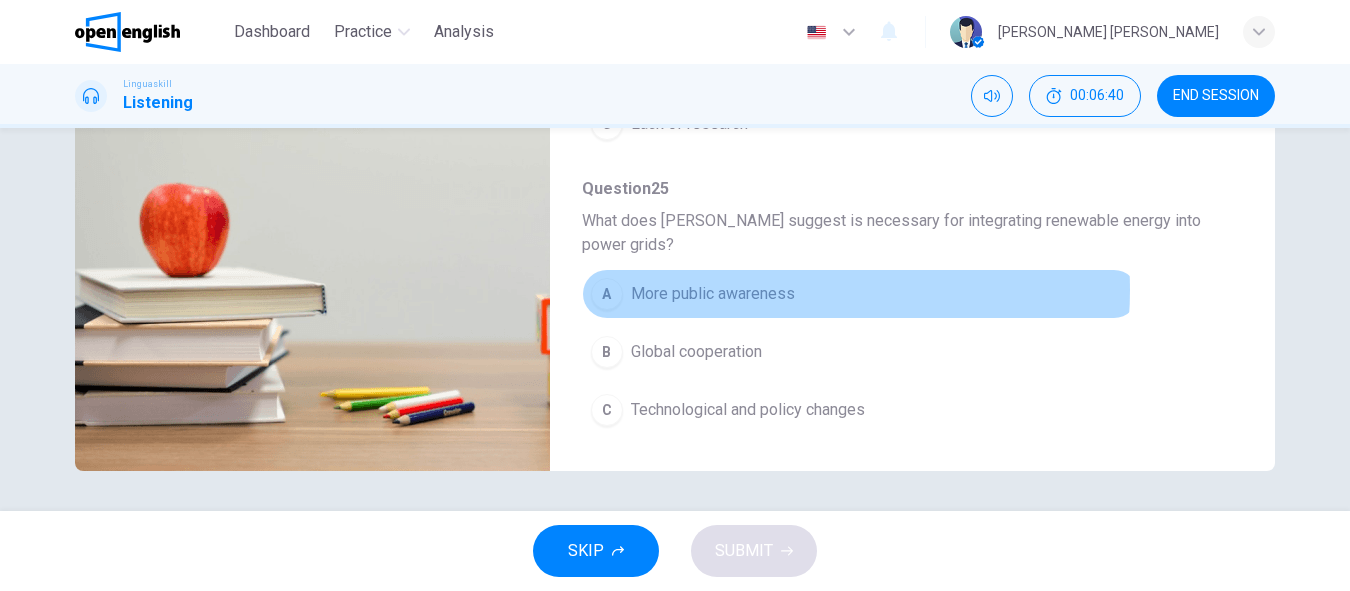 click on "More public awareness" at bounding box center (713, 294) 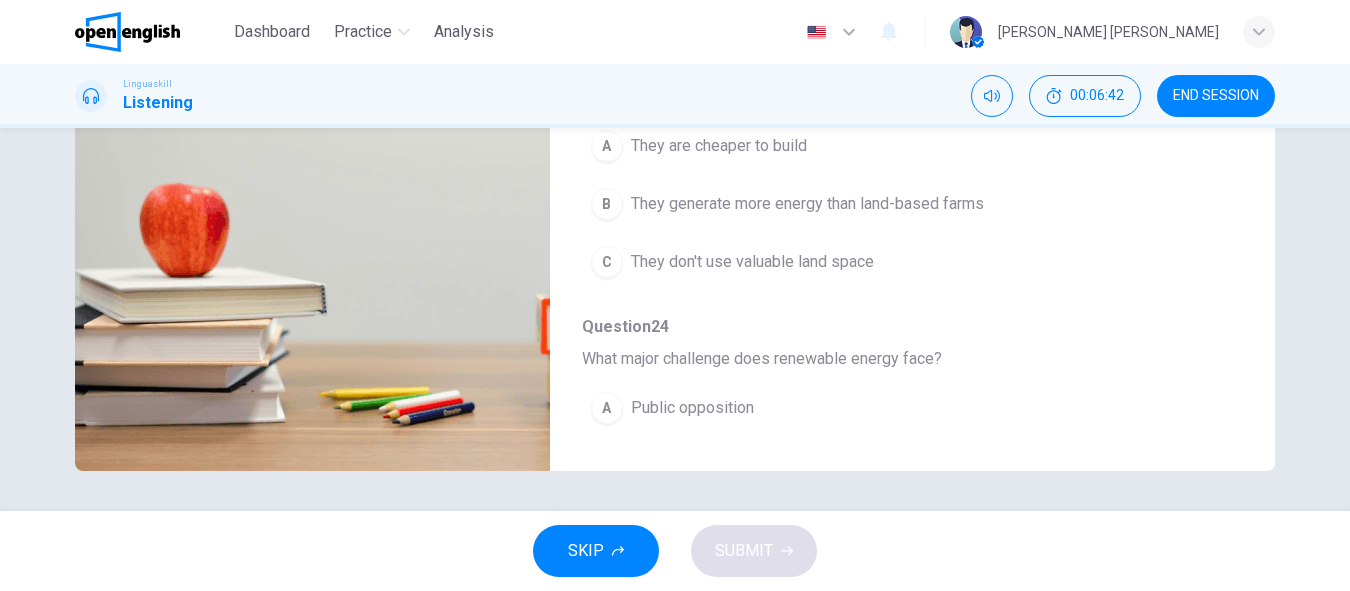 scroll, scrollTop: 387, scrollLeft: 0, axis: vertical 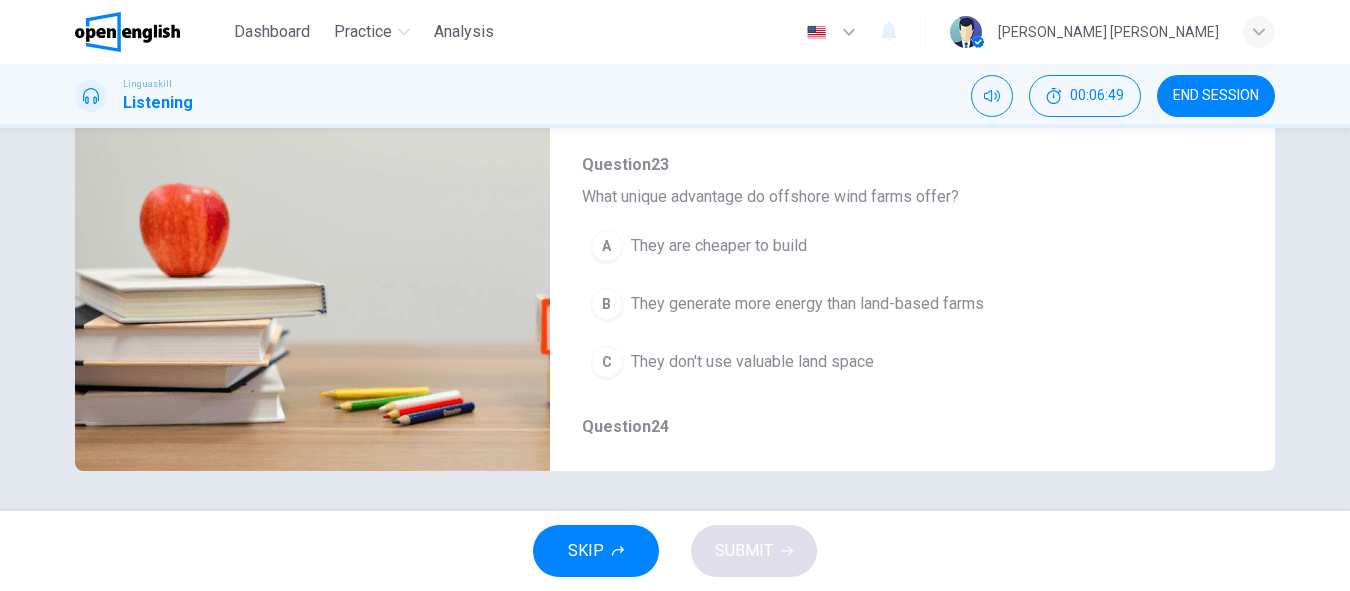 click on "They generate more energy than land-based farms" at bounding box center [807, 304] 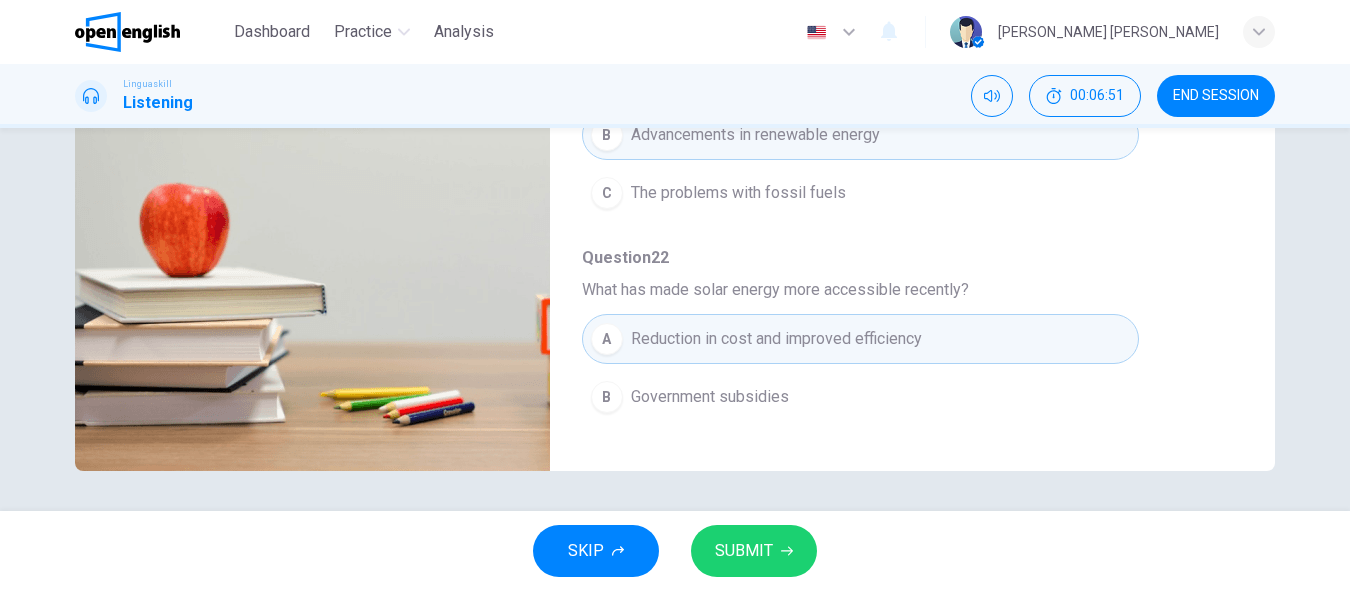 scroll, scrollTop: 0, scrollLeft: 0, axis: both 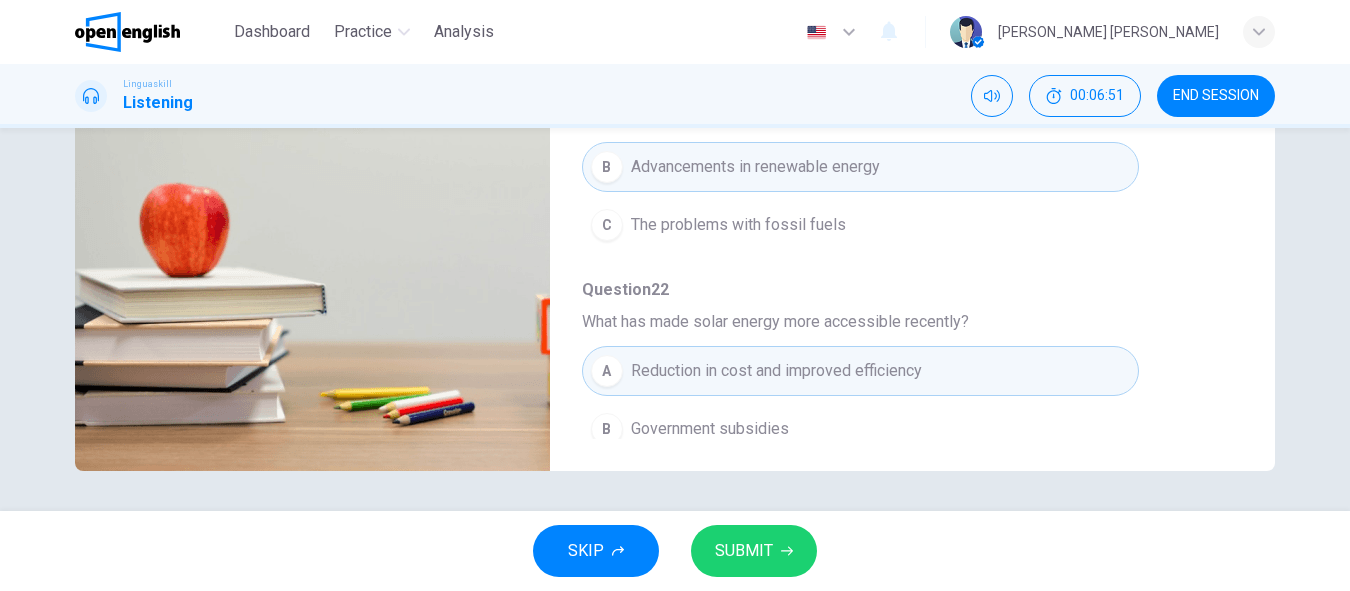 click on "SUBMIT" at bounding box center (754, 551) 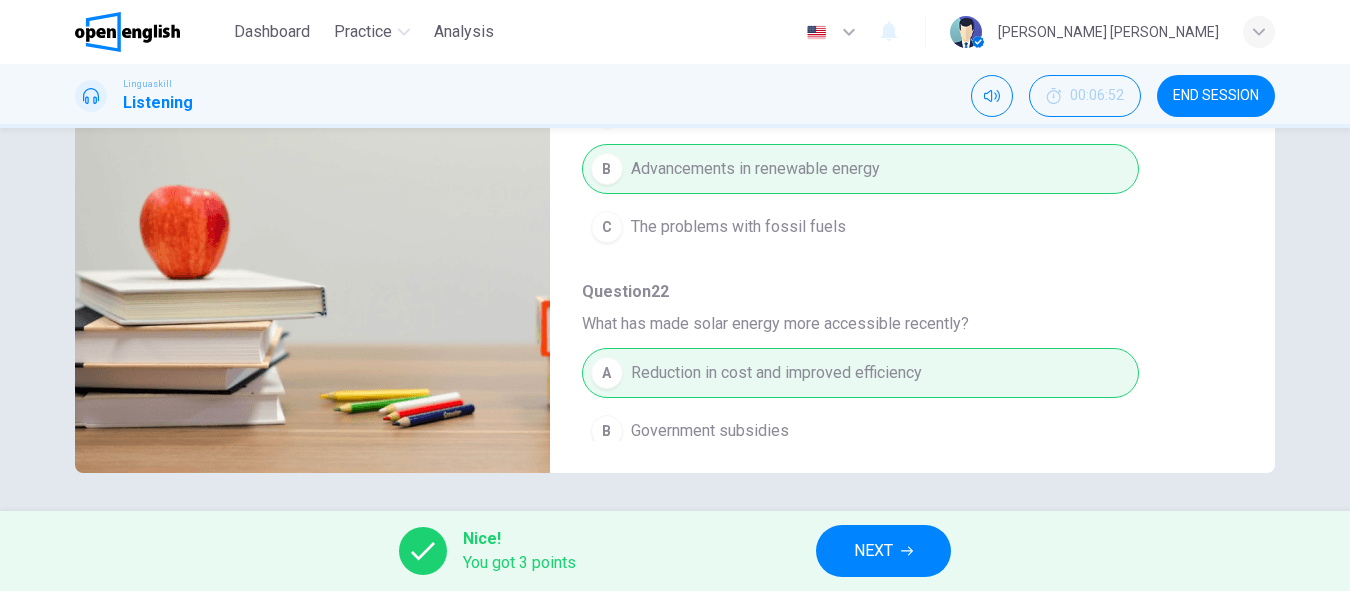 type on "*" 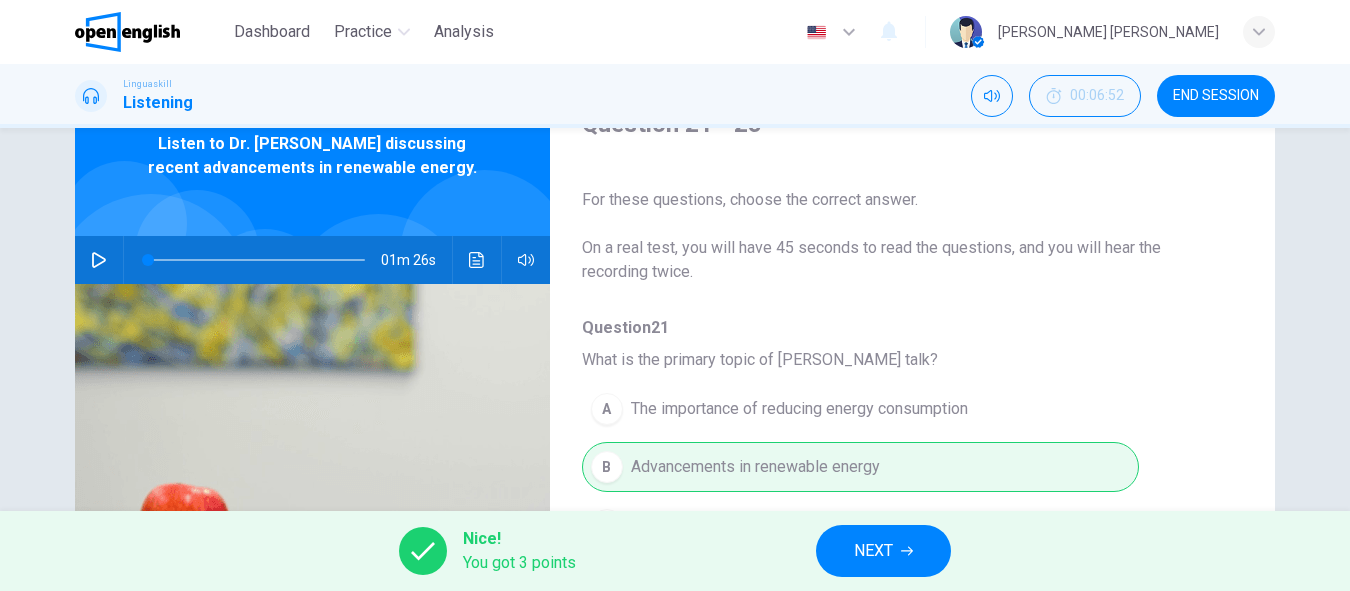 scroll, scrollTop: 0, scrollLeft: 0, axis: both 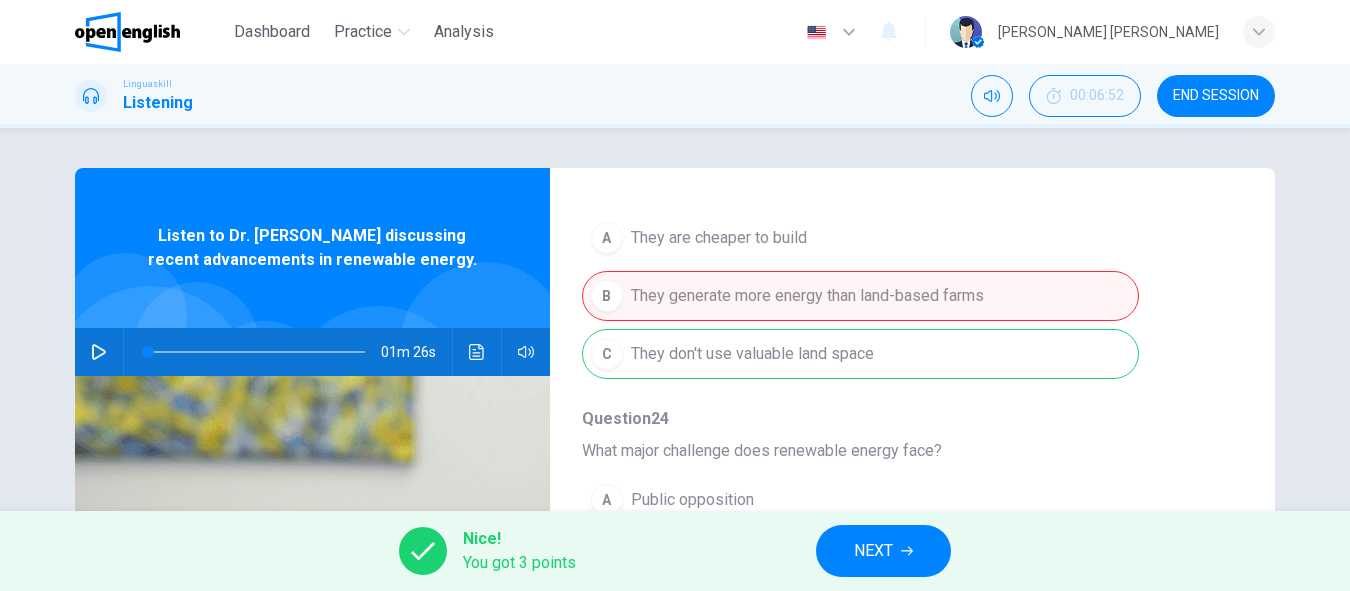 click on "NEXT" at bounding box center (873, 551) 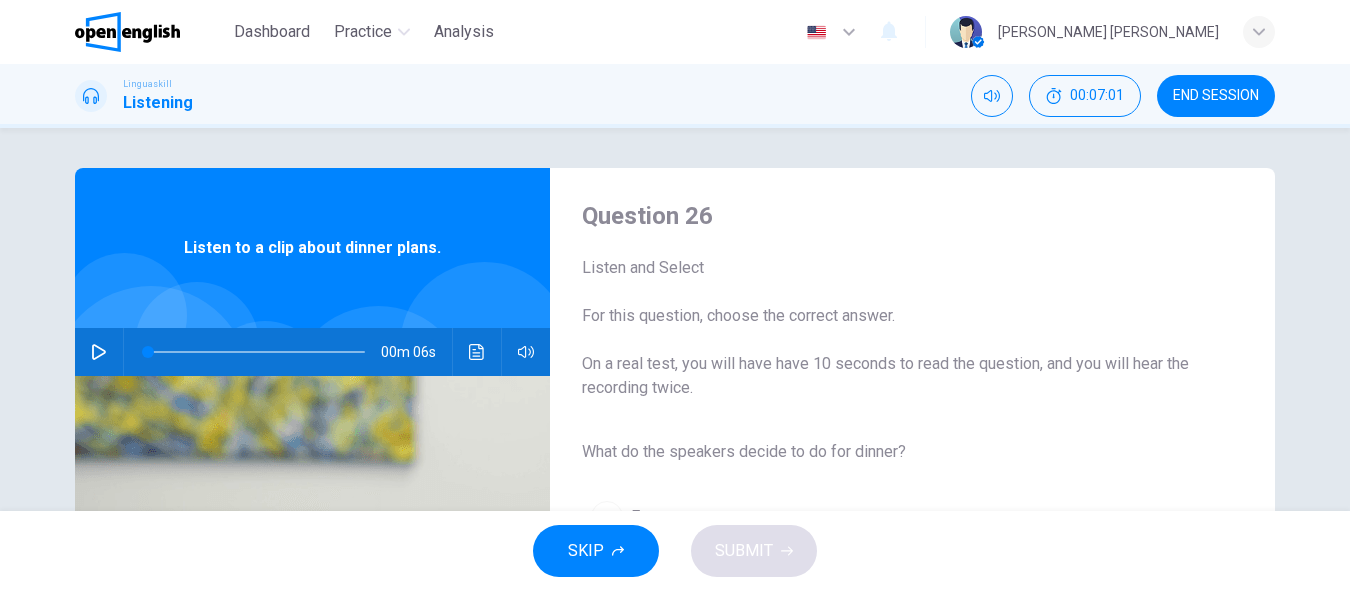 scroll, scrollTop: 392, scrollLeft: 0, axis: vertical 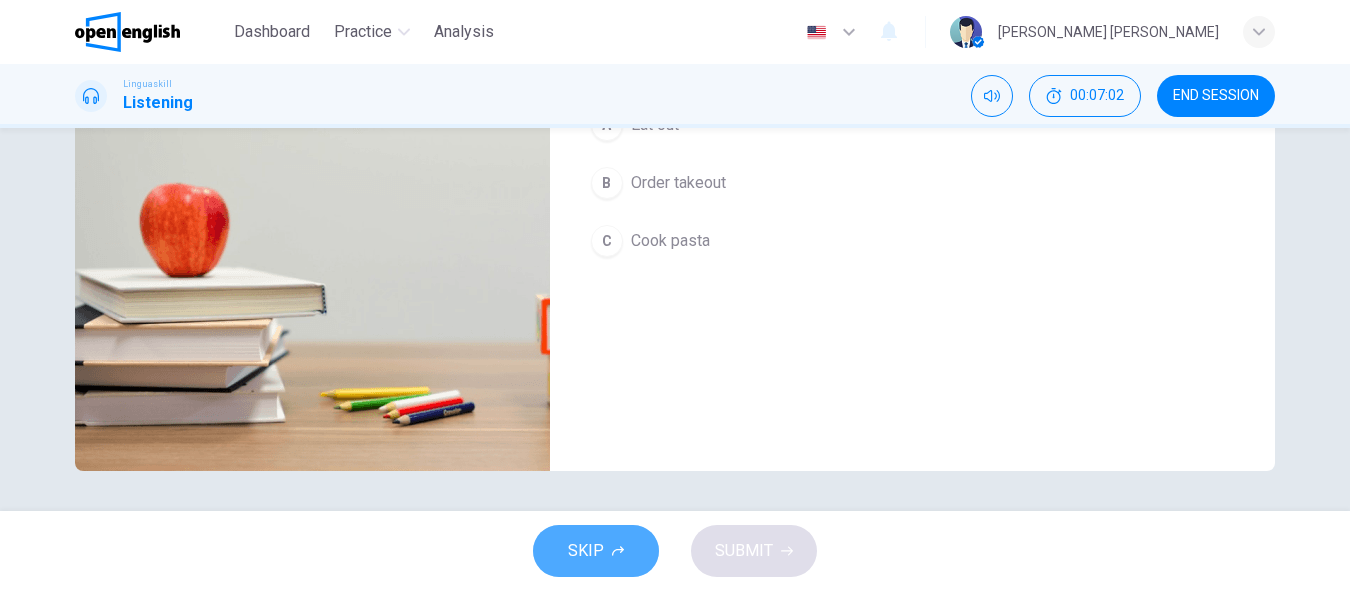 click on "SKIP" at bounding box center [586, 551] 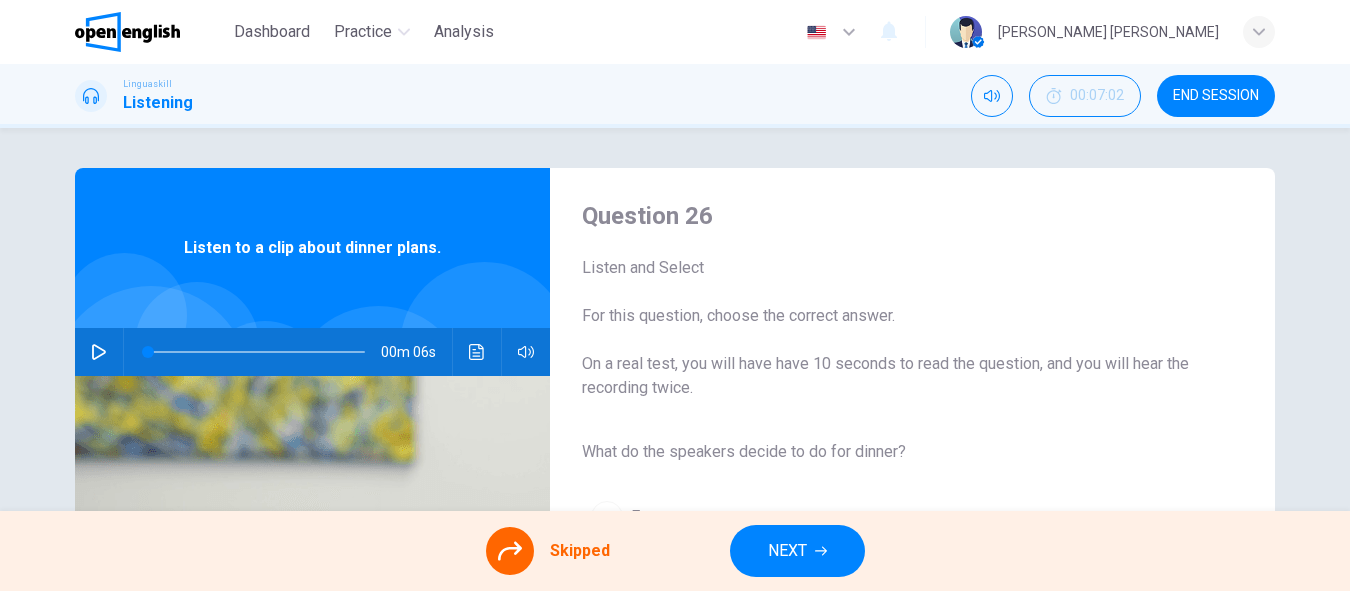 scroll, scrollTop: 100, scrollLeft: 0, axis: vertical 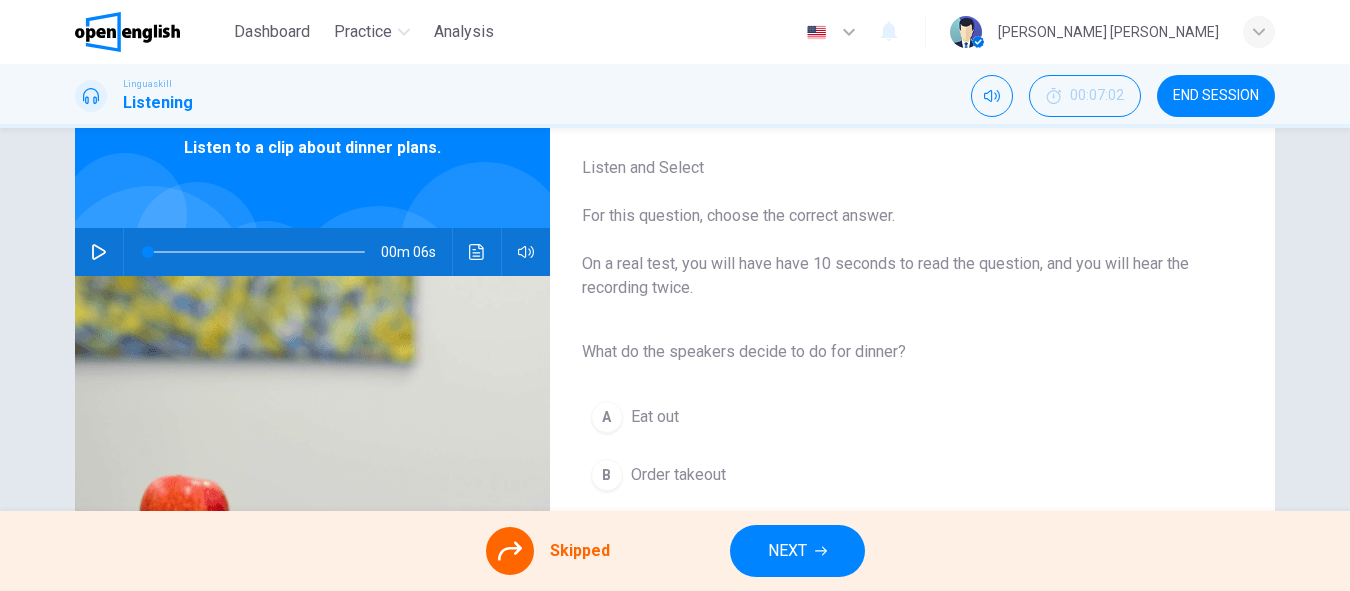 click 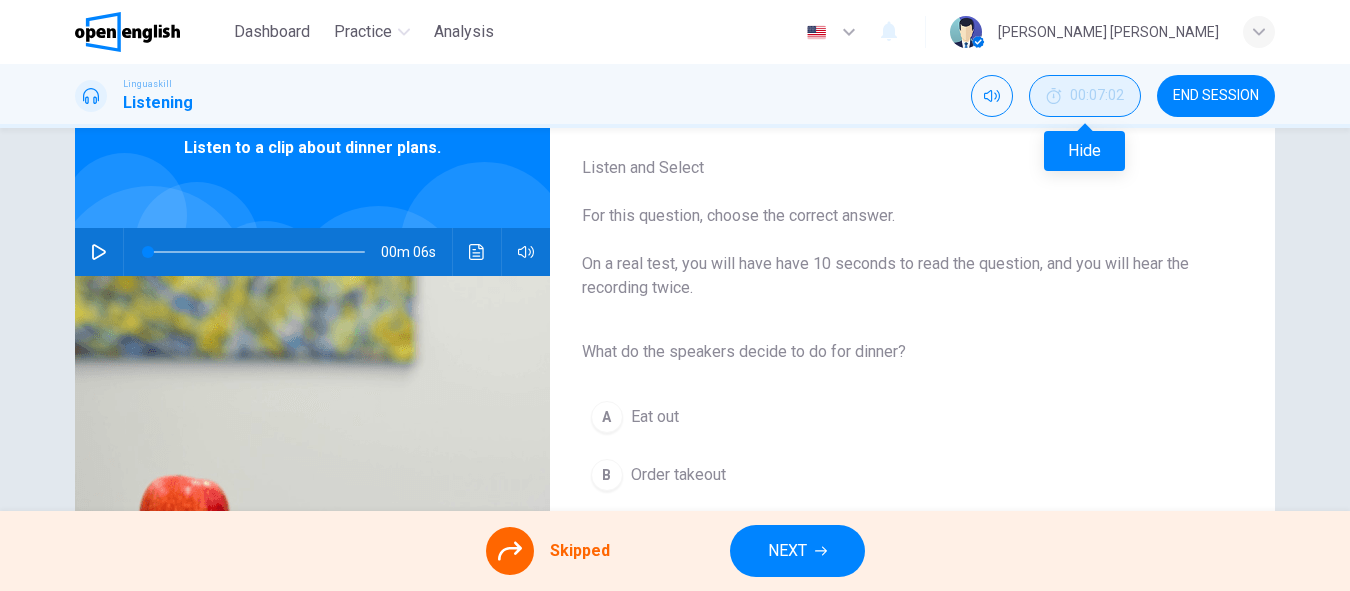 click on "00:07:02" at bounding box center (1085, 96) 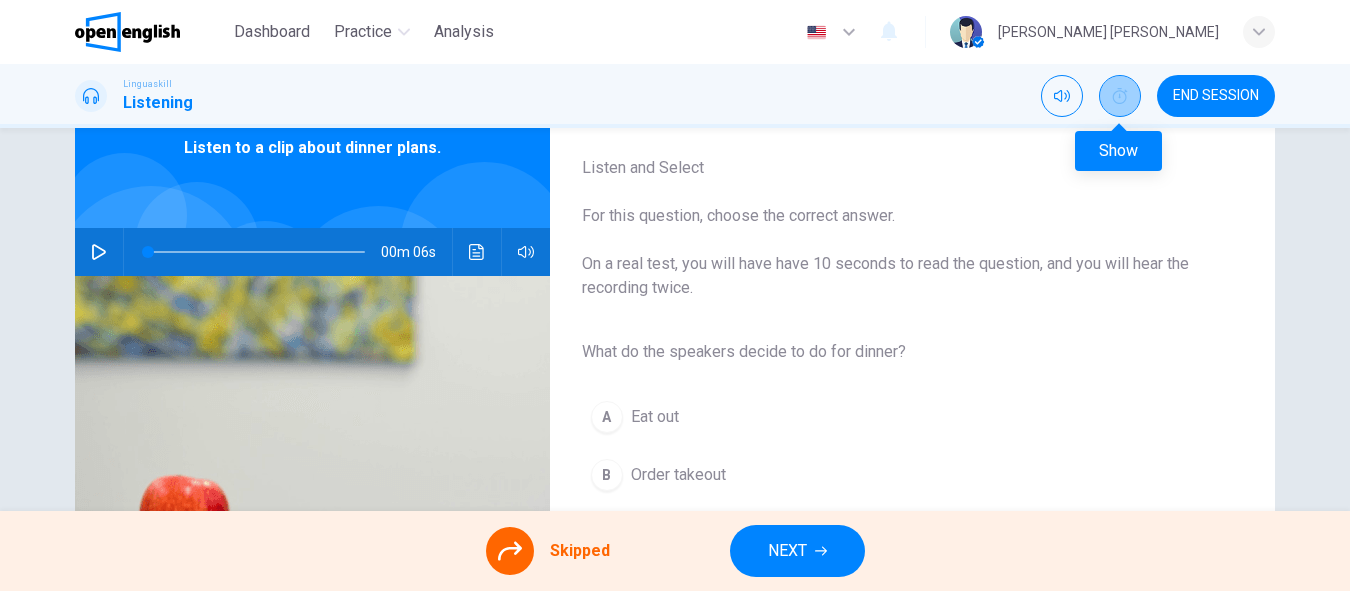 click at bounding box center [1120, 96] 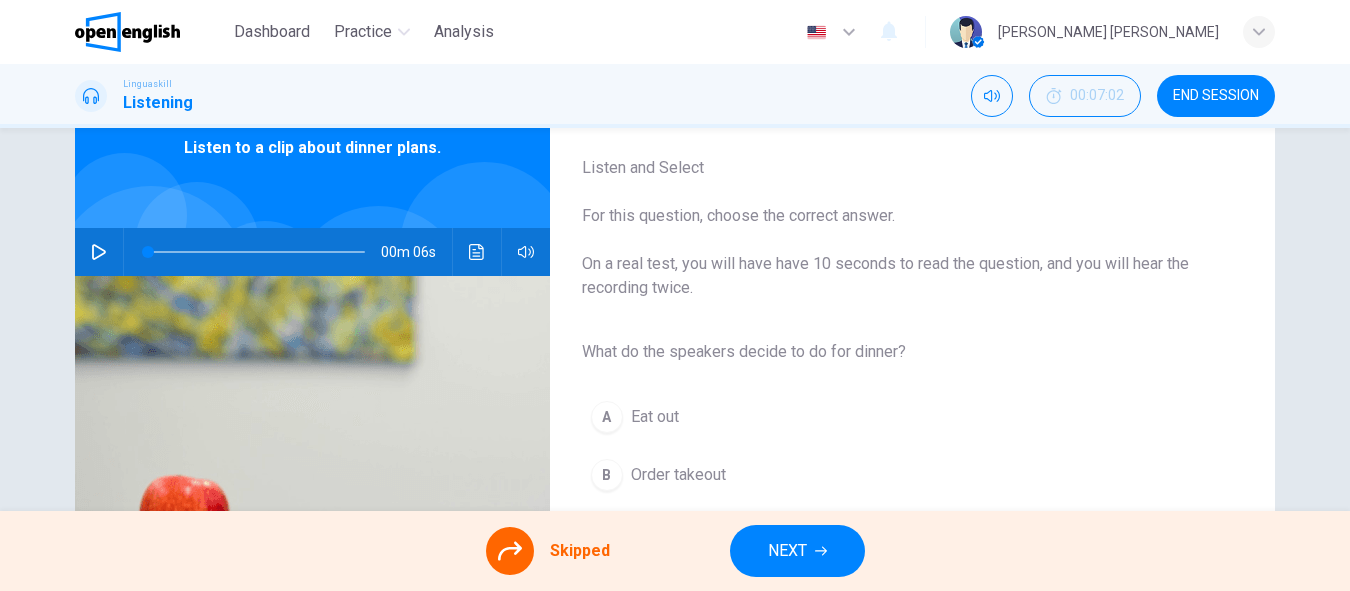 click on "Listen and Select For this question, choose the correct answer.  On a real test, you will have have 10 seconds to read the question, and you will hear the recording twice." at bounding box center [896, 228] 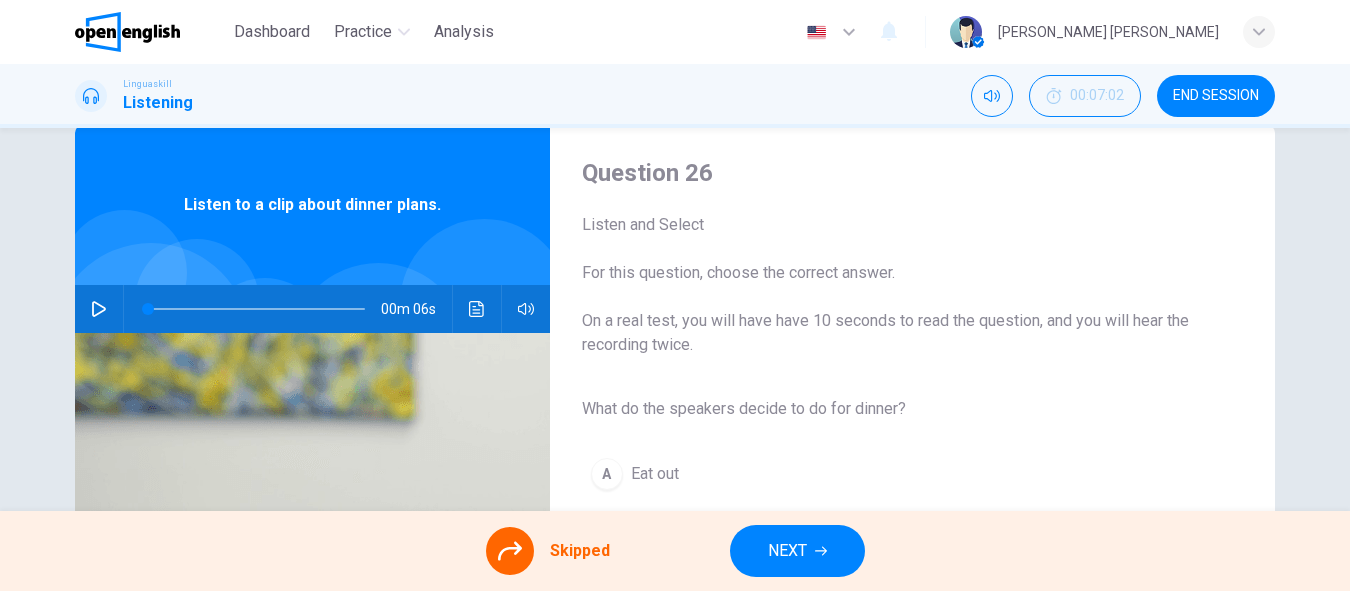 scroll, scrollTop: 0, scrollLeft: 0, axis: both 